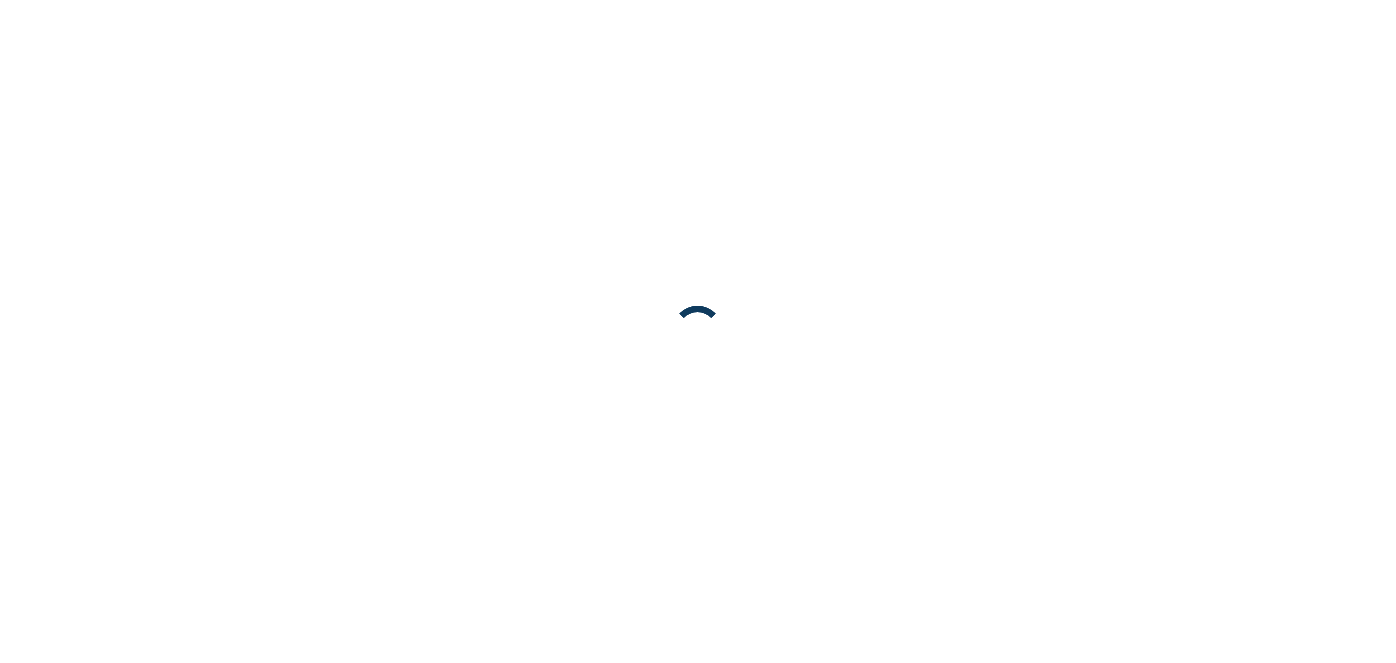 scroll, scrollTop: 0, scrollLeft: 0, axis: both 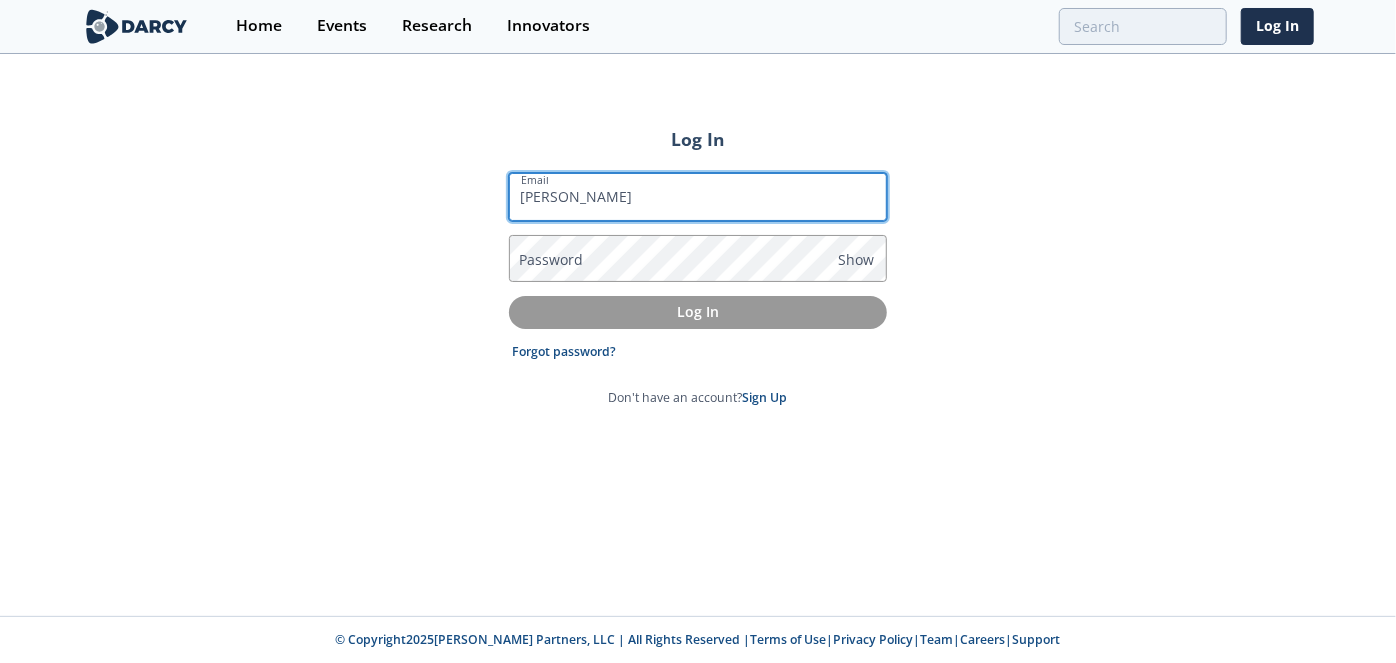 type on "[PERSON_NAME][EMAIL_ADDRESS][PERSON_NAME][DOMAIN_NAME]" 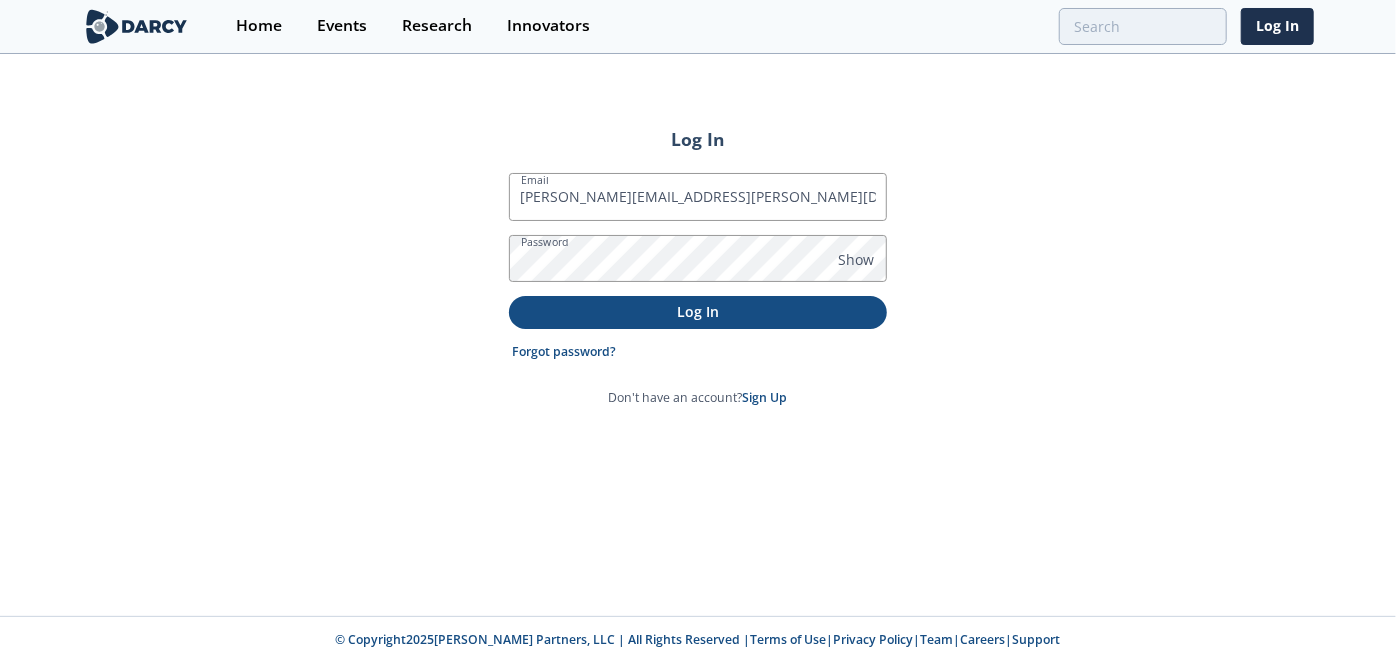 click on "Log In" at bounding box center [698, 311] 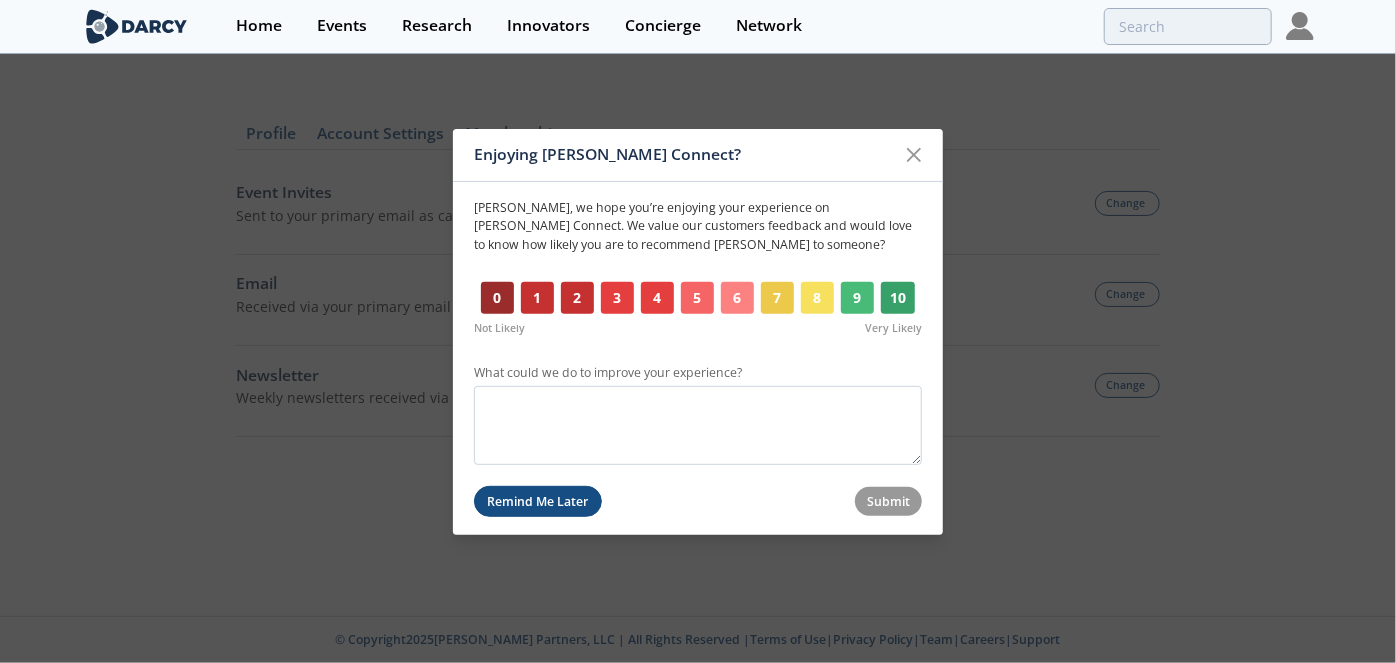 click on "Remind Me Later" at bounding box center (538, 501) 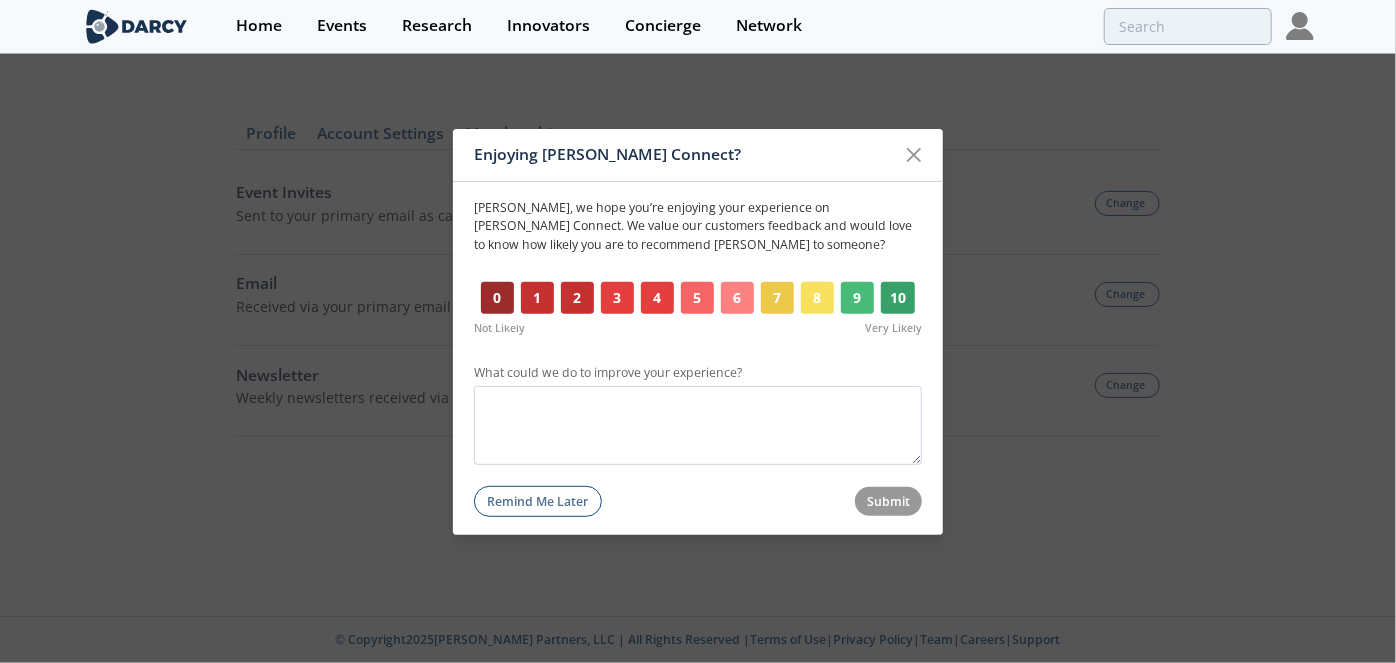 click on "What could we do to improve your experience?" at bounding box center [698, 414] 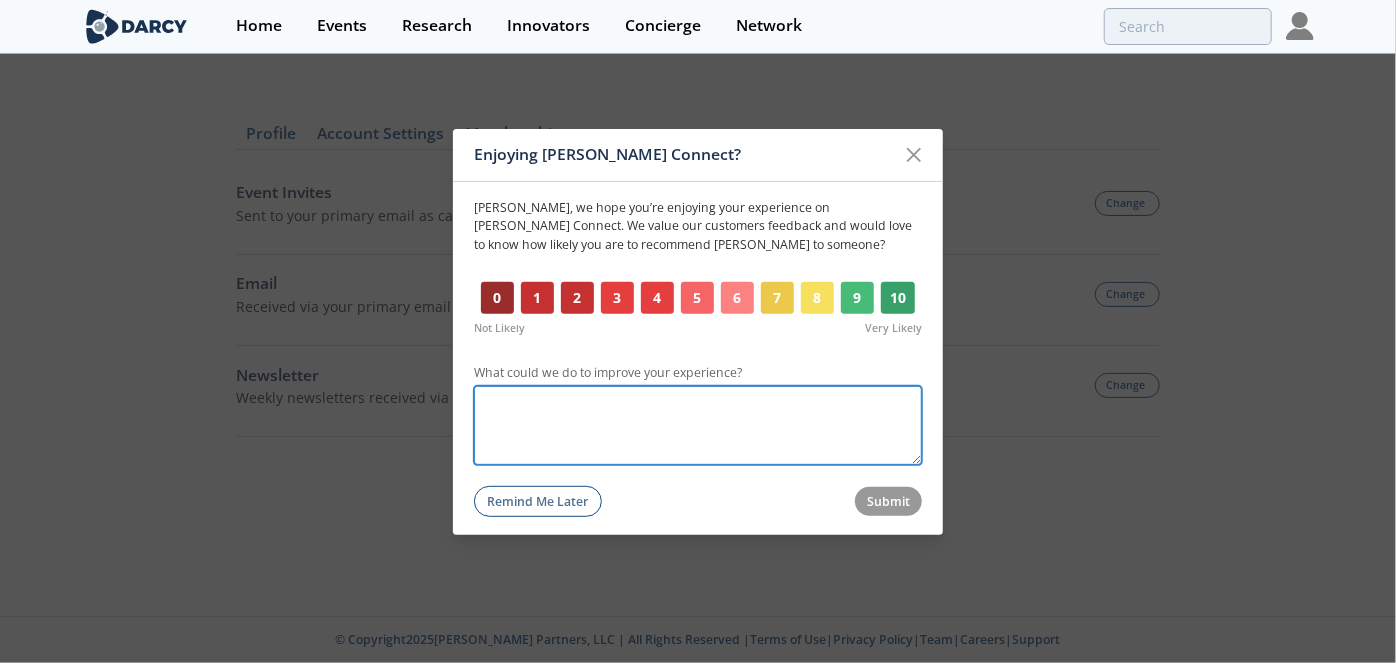 click on "What could we do to improve your experience?" at bounding box center (698, 425) 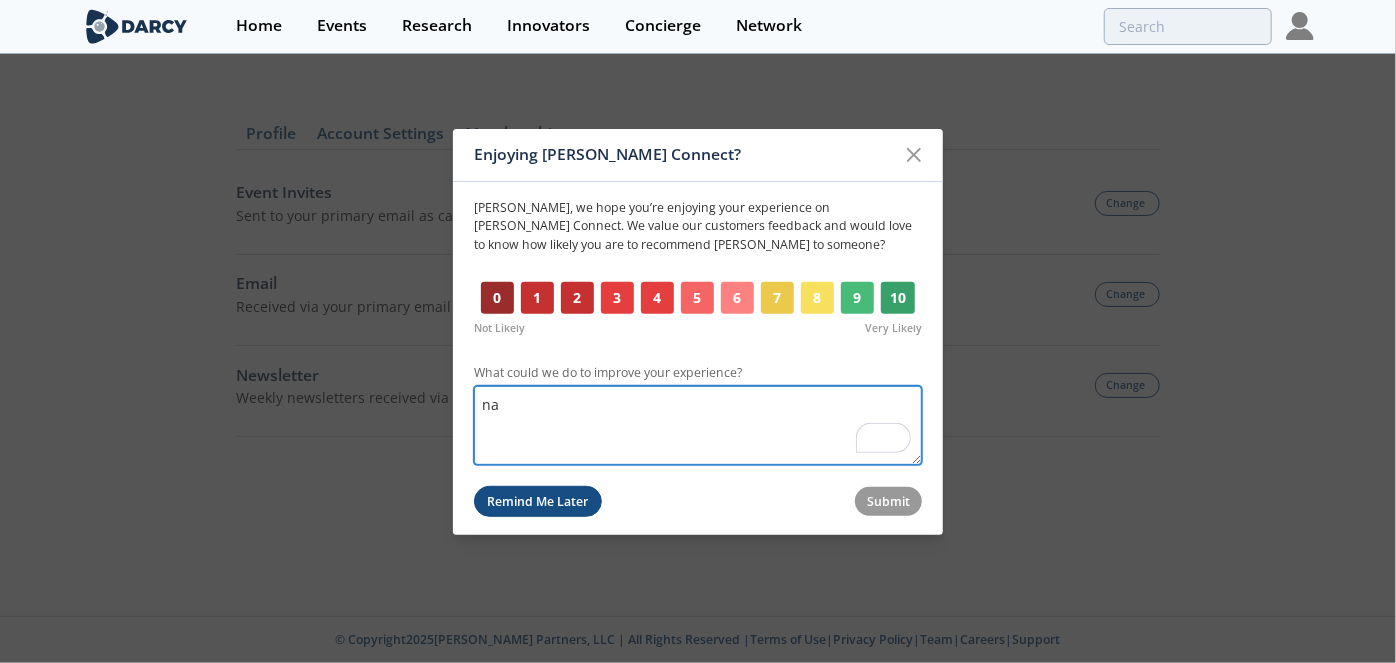 type on "na" 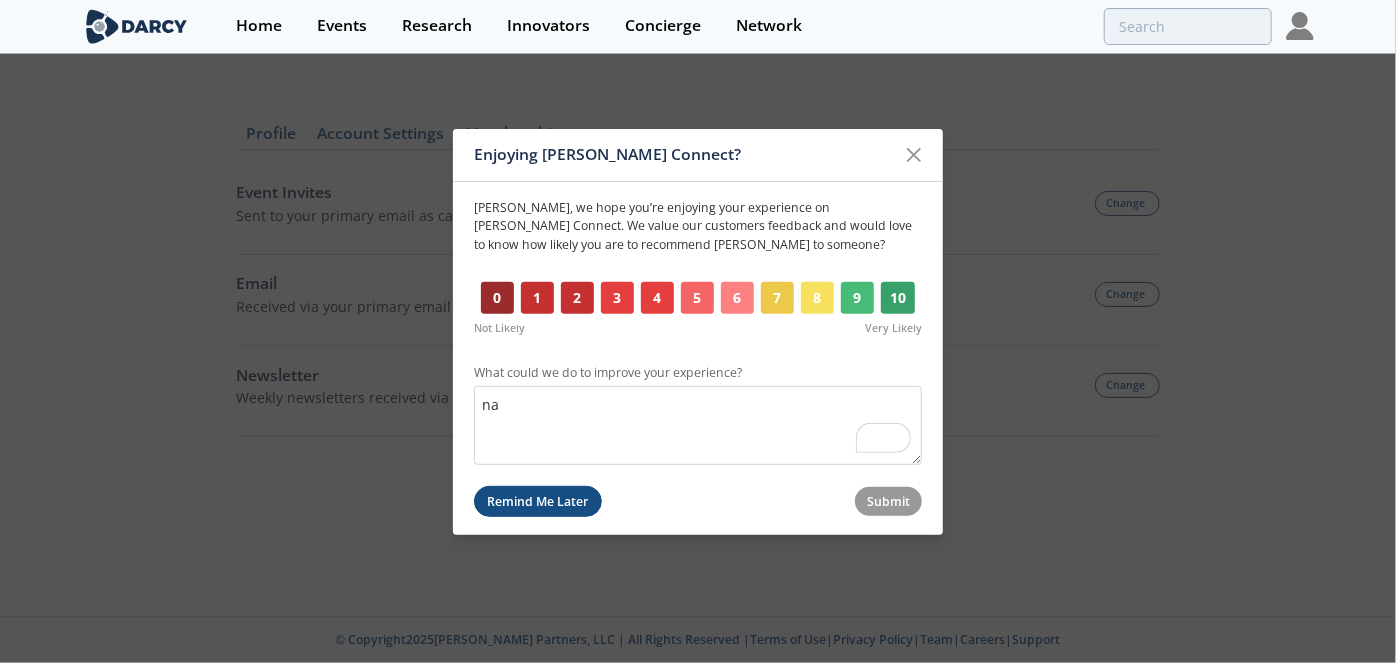 click on "Remind Me Later" at bounding box center (538, 501) 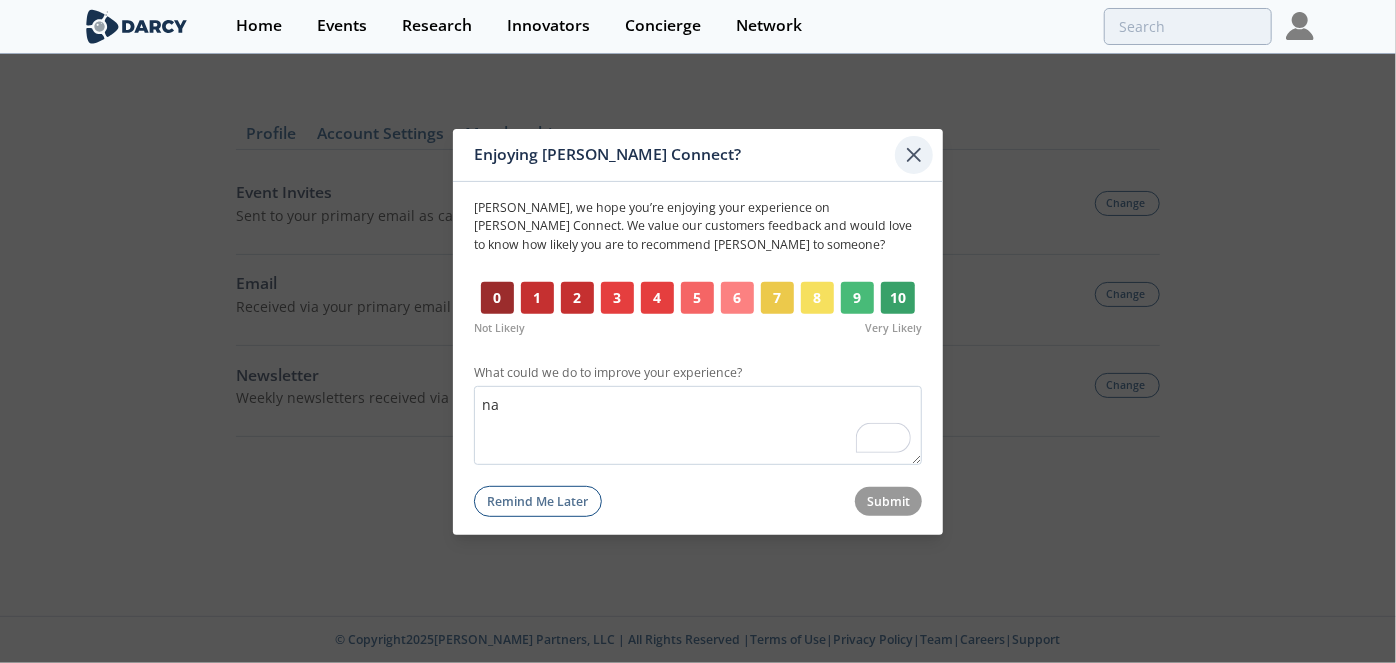 click 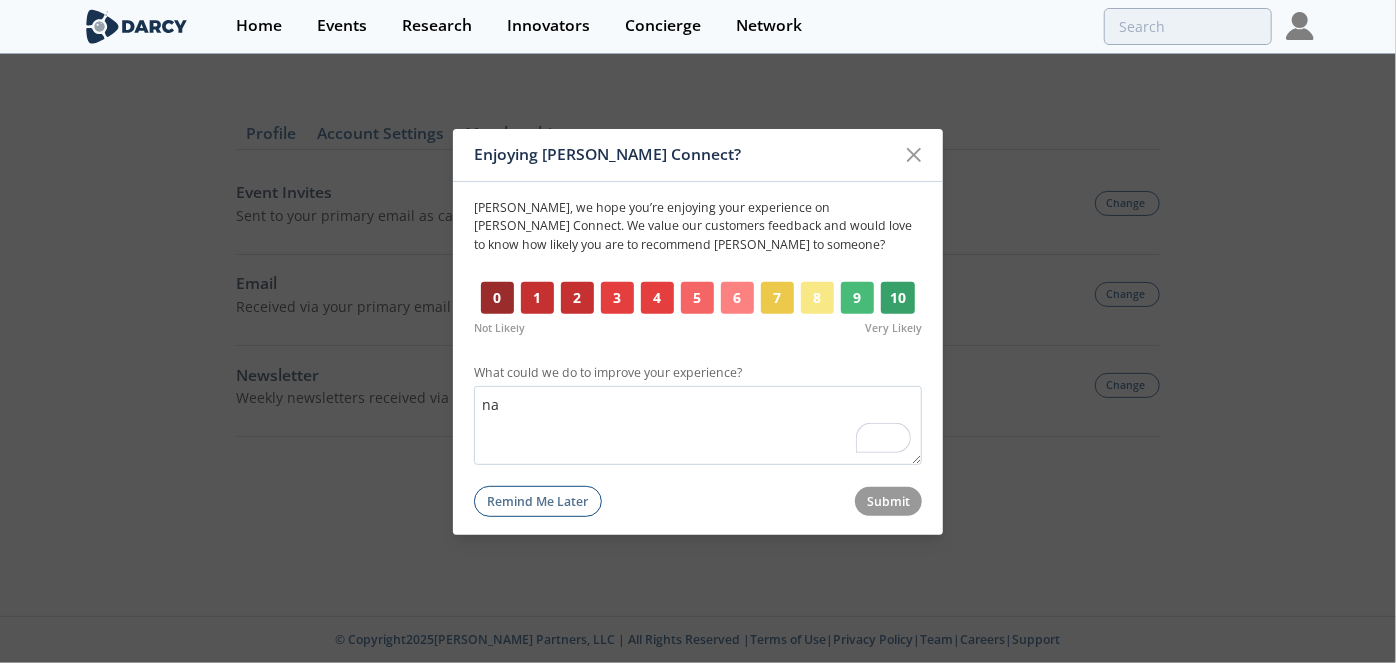 click on "8" at bounding box center (817, 298) 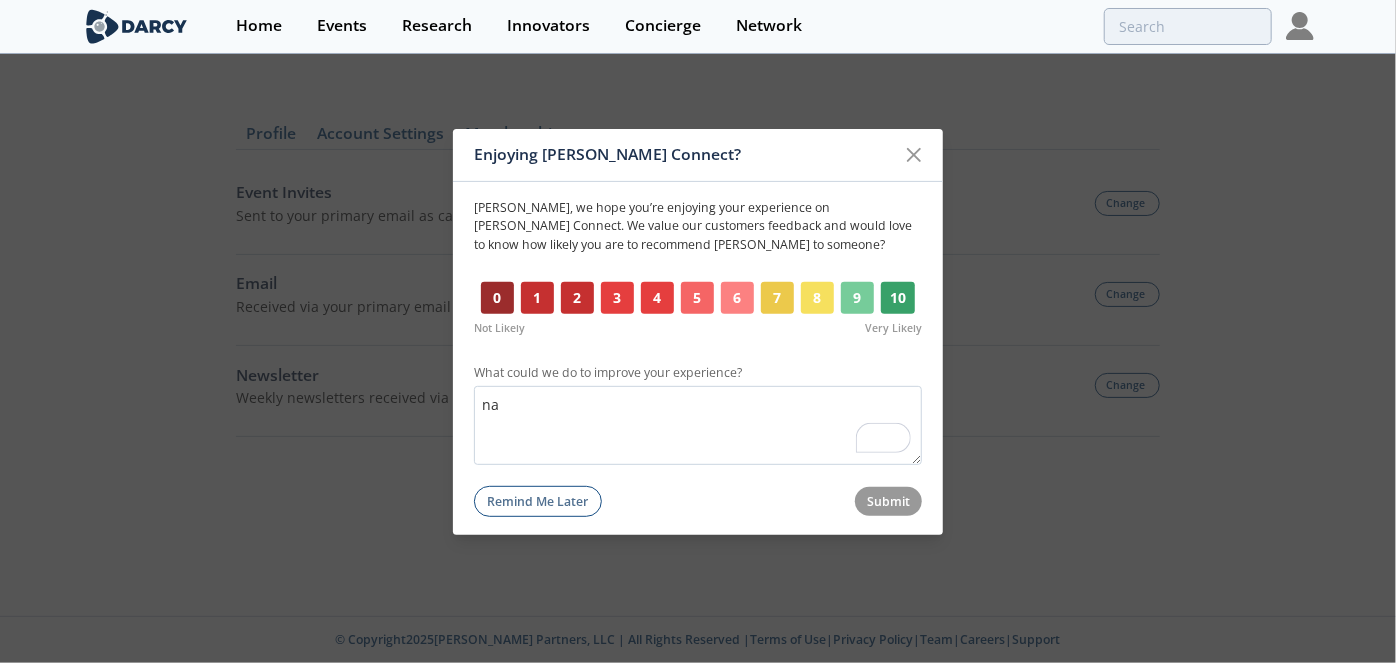 click on "9" at bounding box center (857, 298) 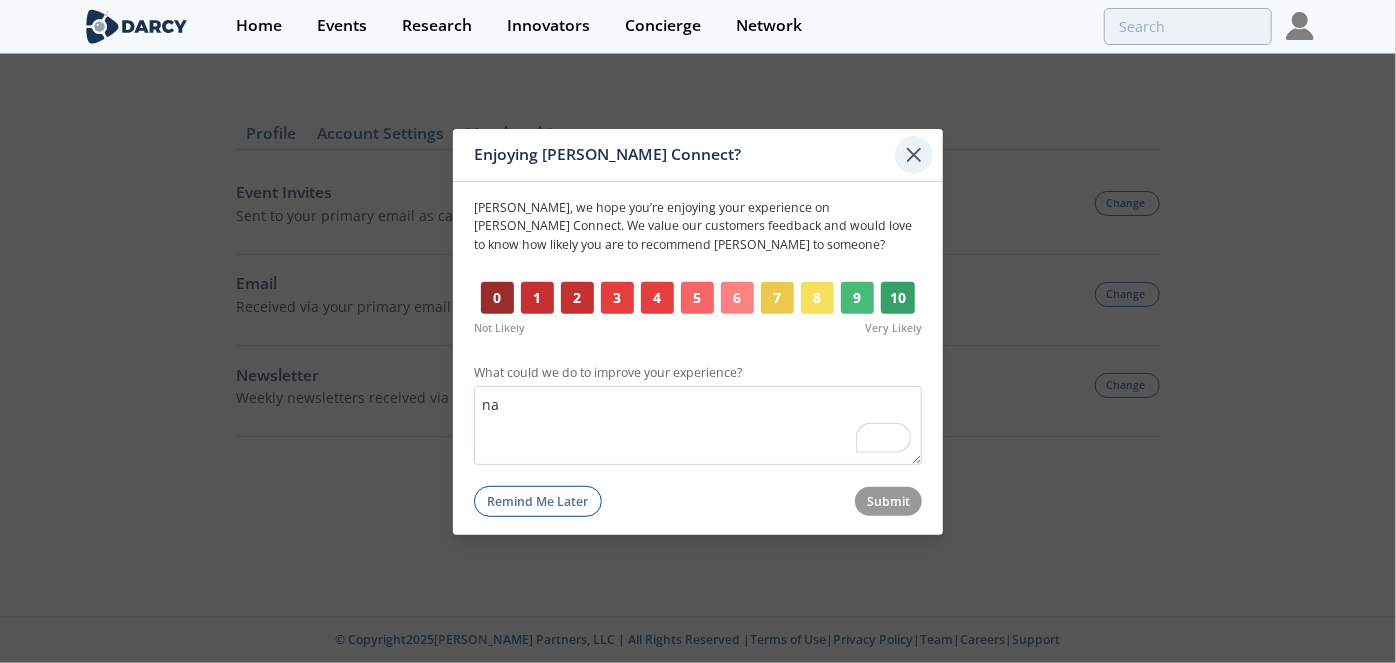 click 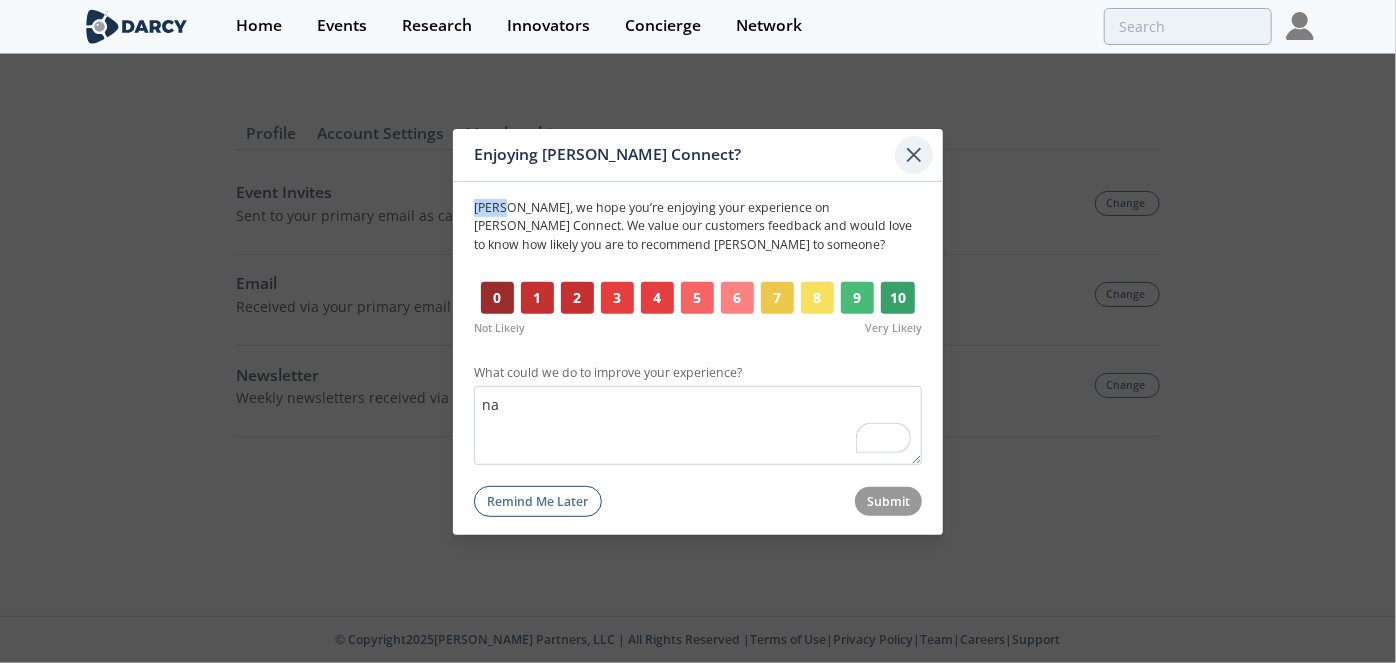 click 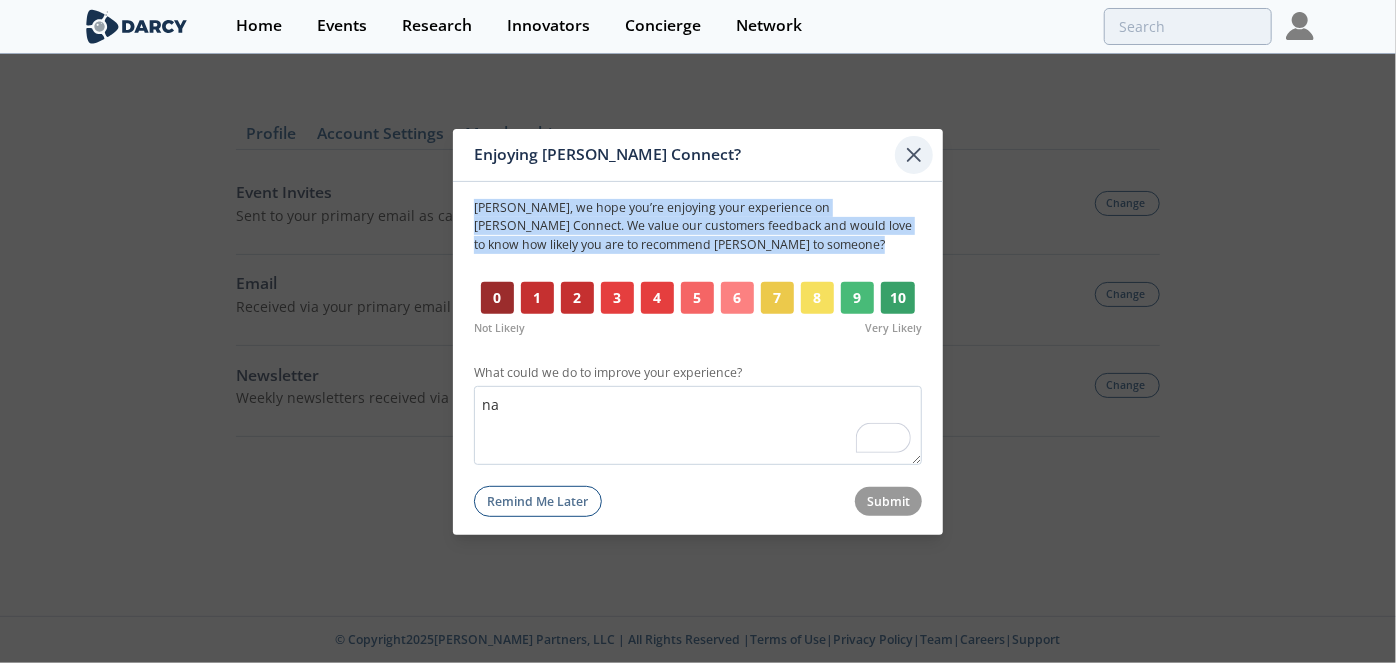 click 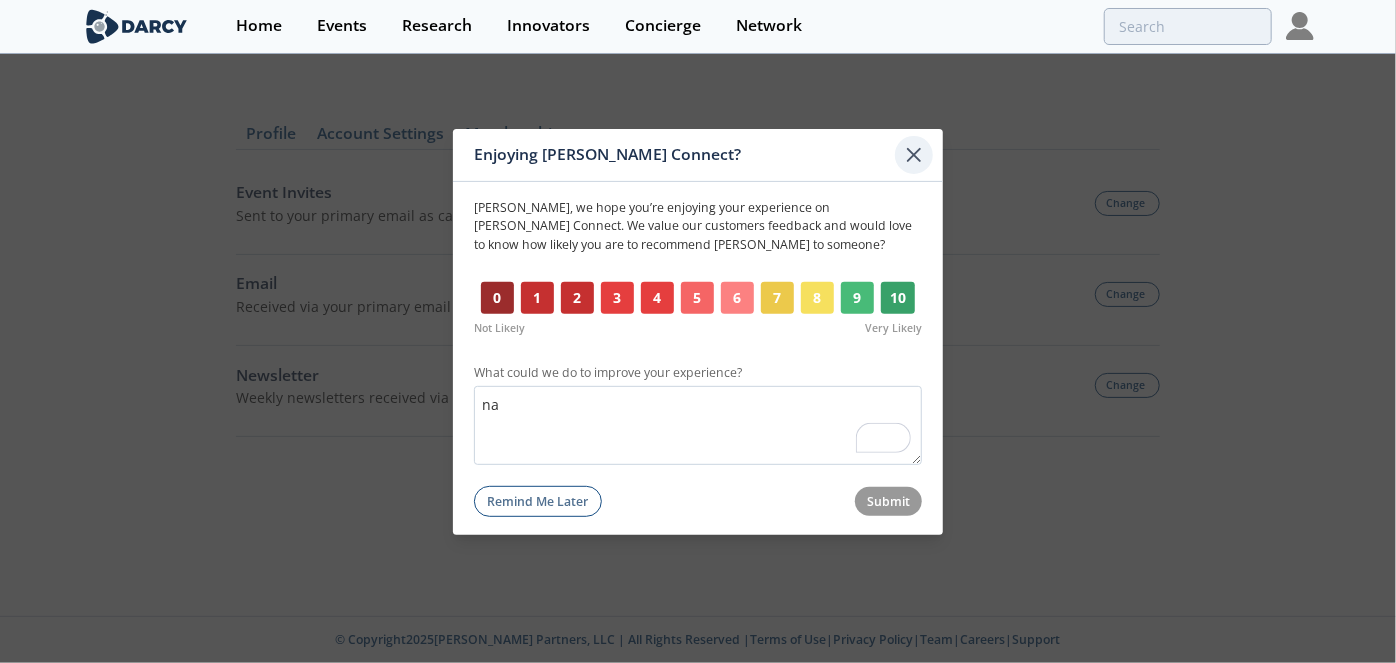 click 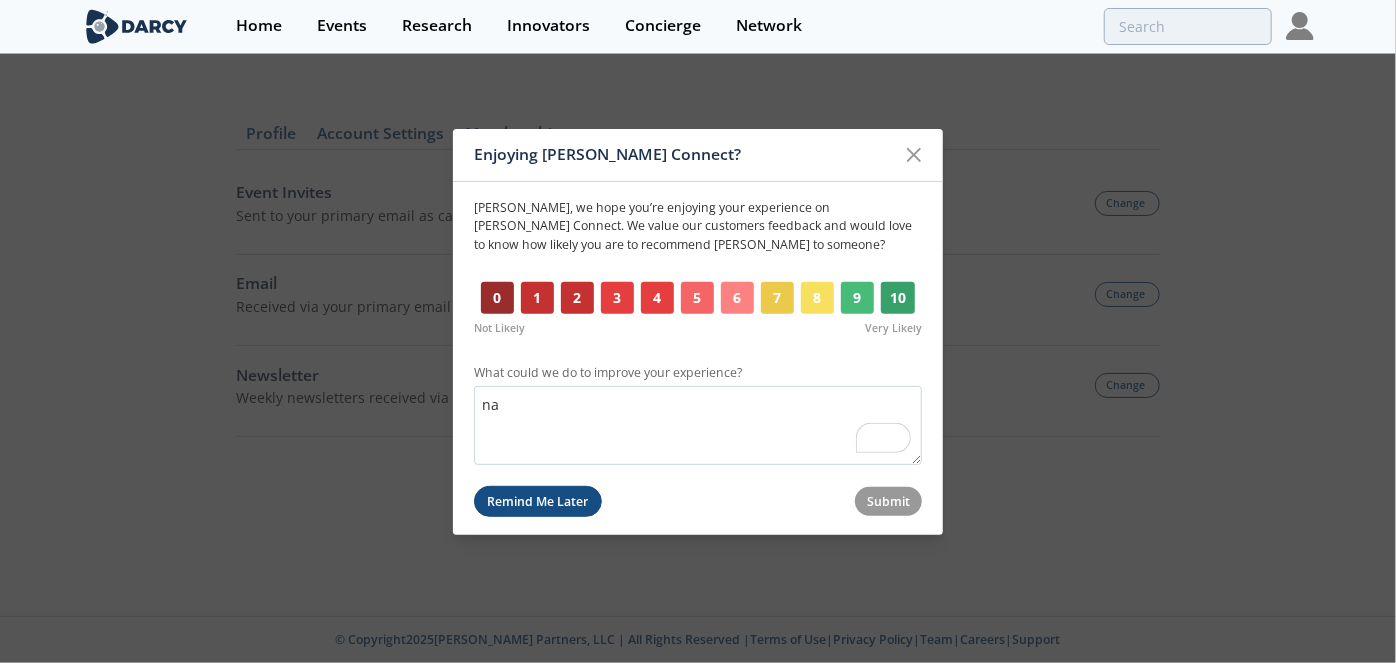 click on "Remind Me Later" at bounding box center (538, 501) 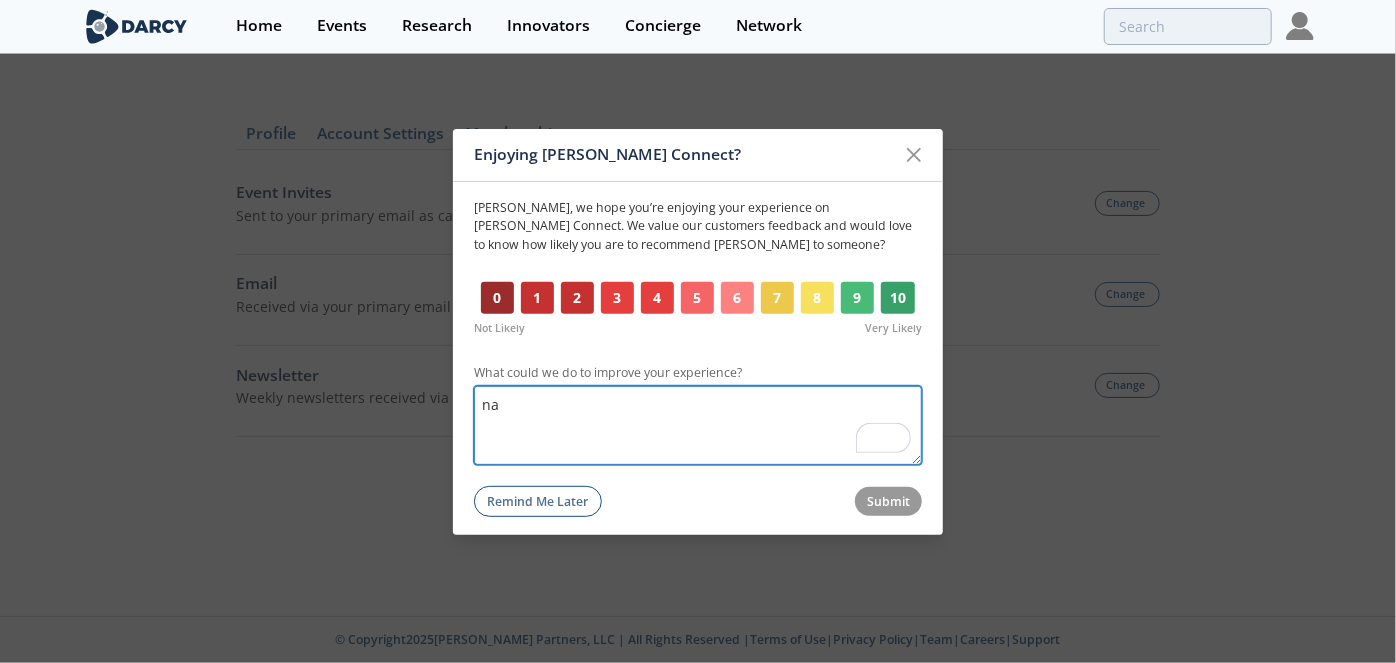 click on "na" at bounding box center (698, 425) 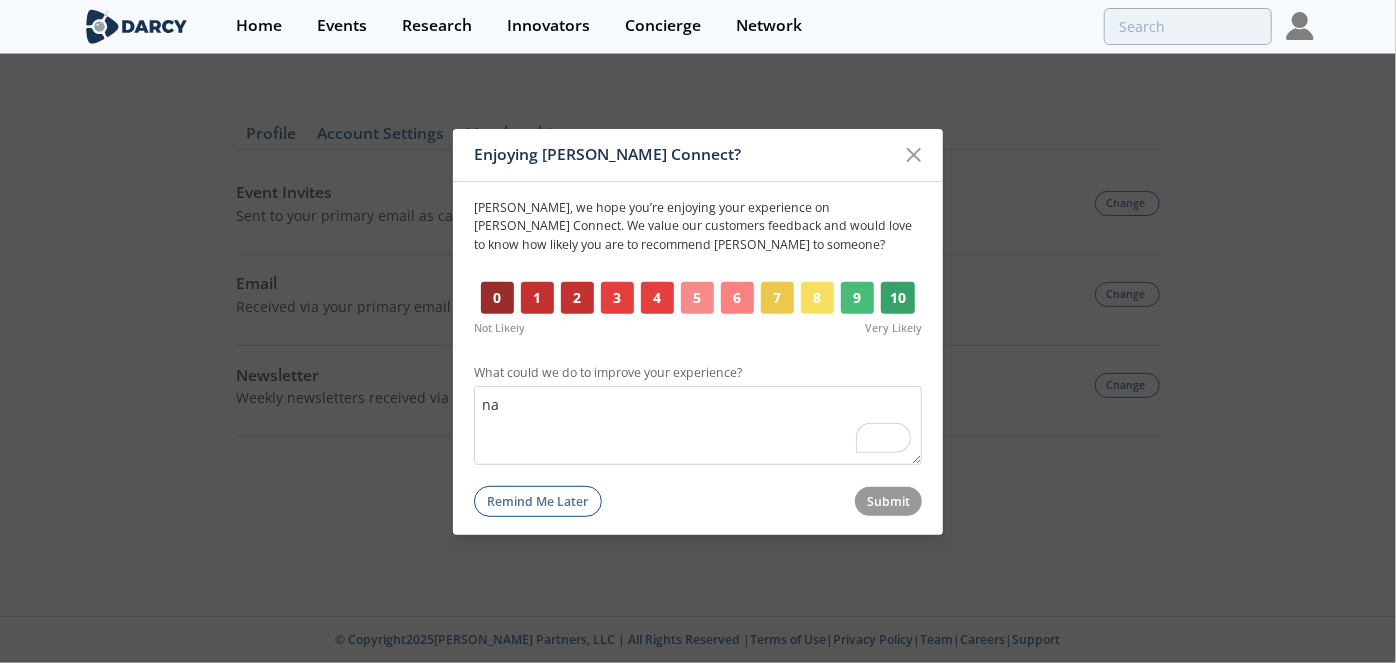click on "5" at bounding box center [697, 298] 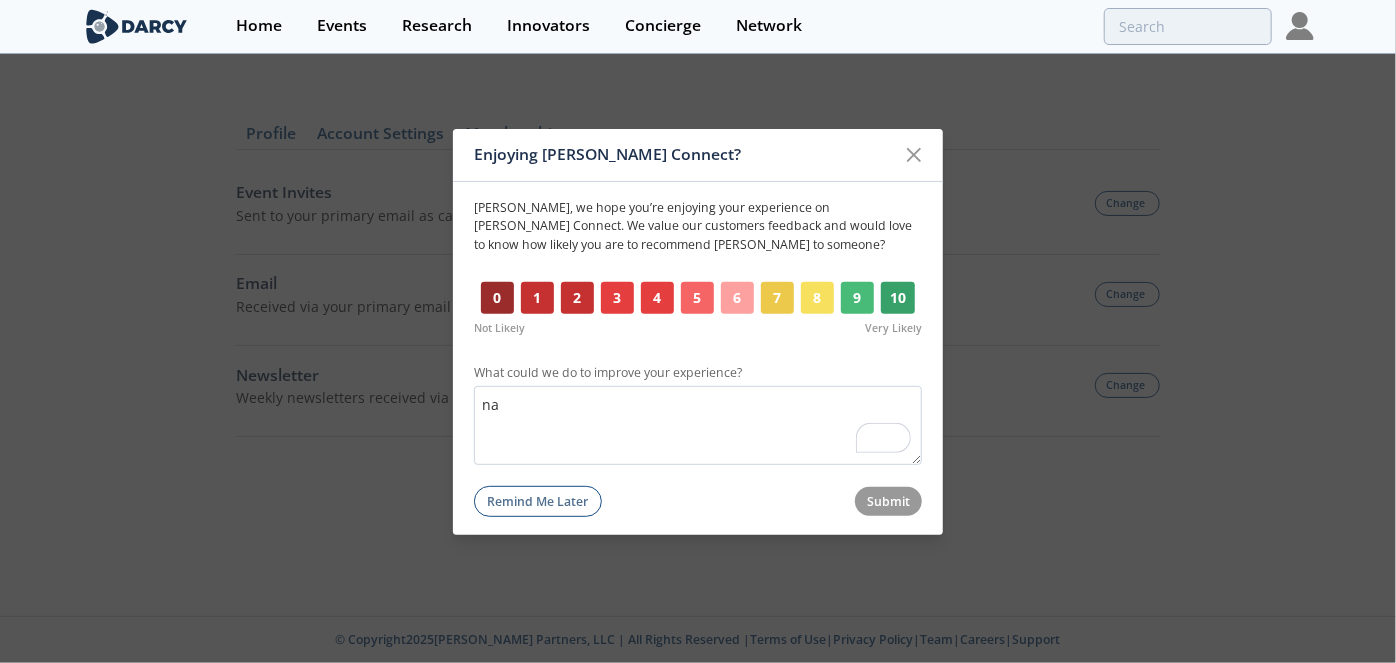 click on "6" at bounding box center [737, 298] 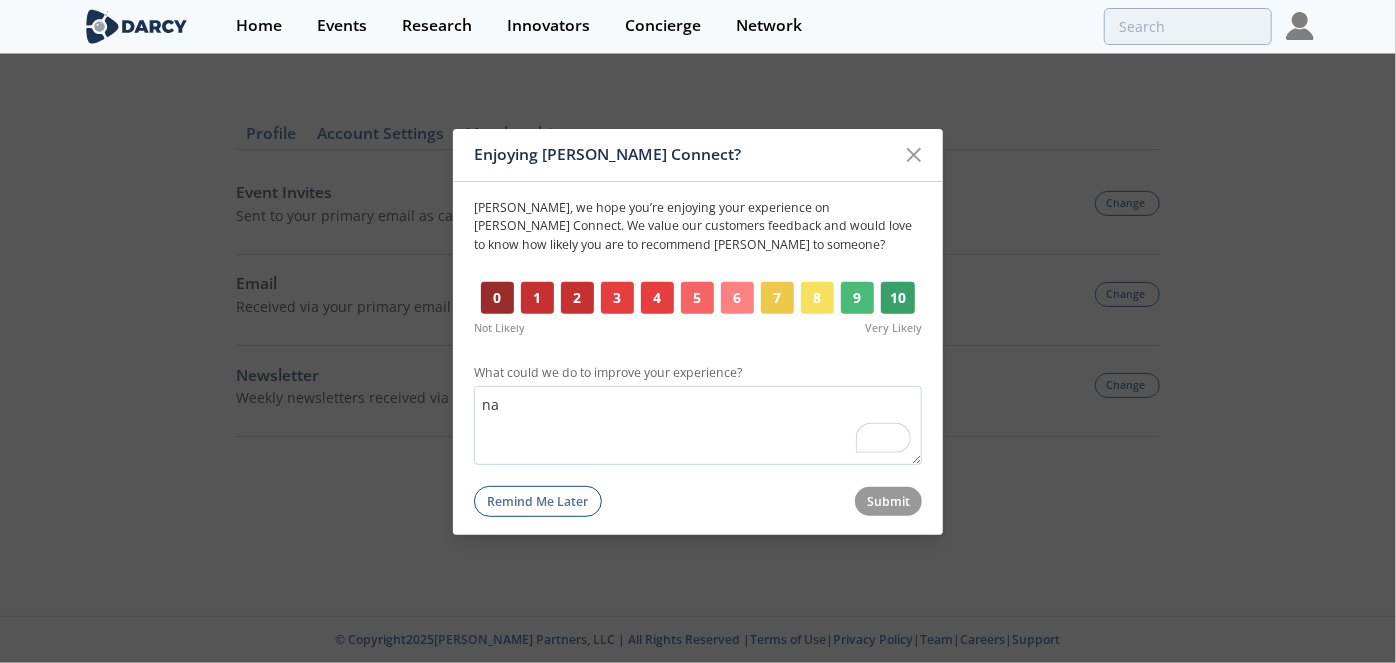 click on "0
1
2
3
4
5
6
7
8
9
10" at bounding box center (698, 298) 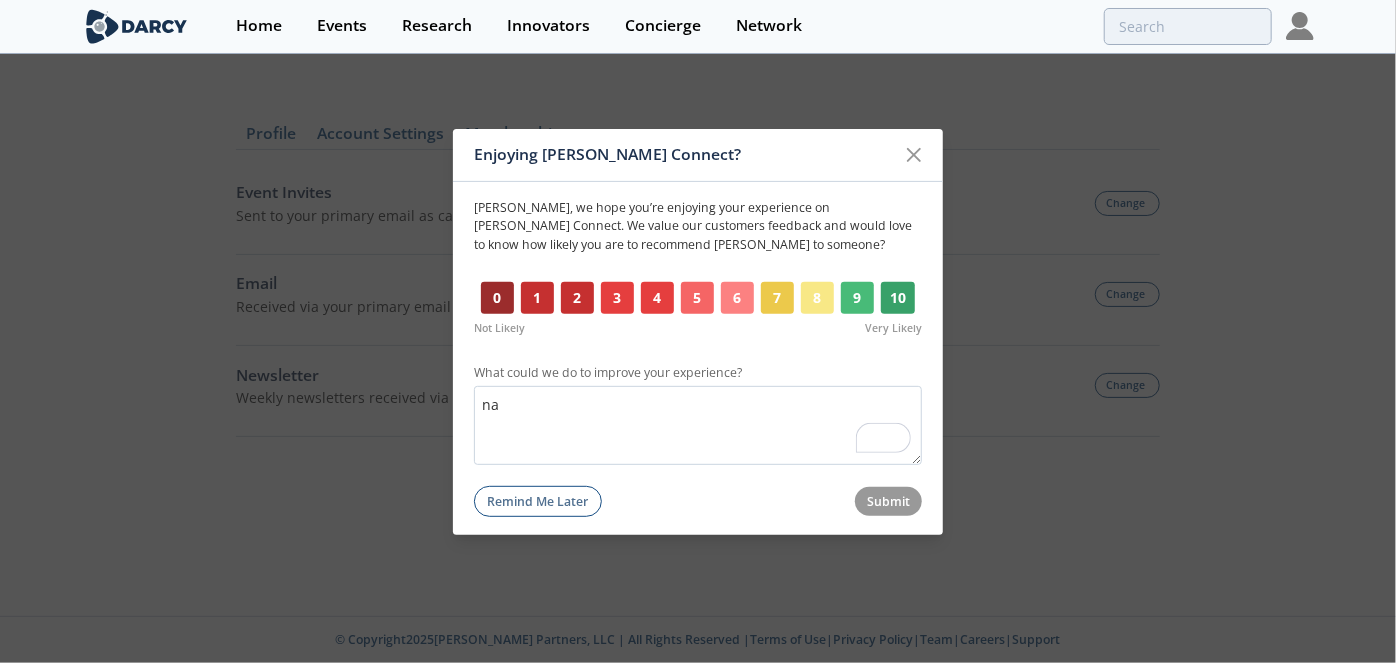 click on "0
1
2
3
4
5
6
7
8
9
10" at bounding box center [698, 298] 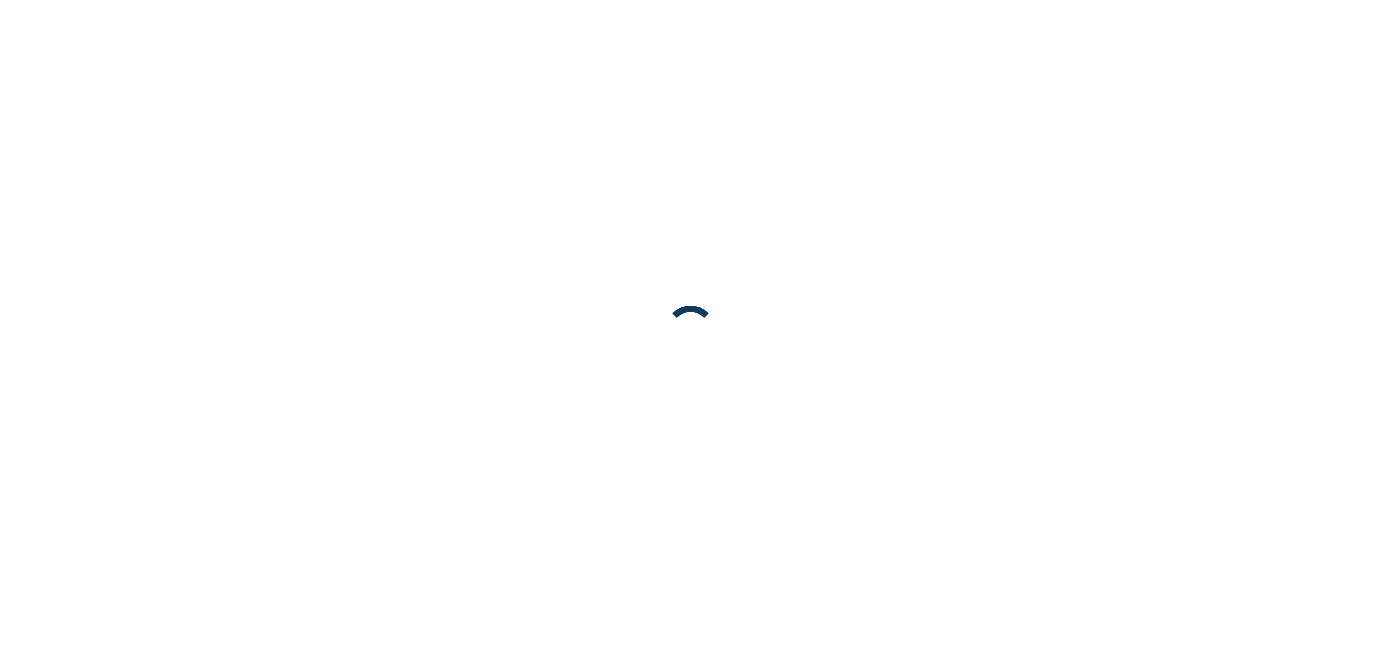 scroll, scrollTop: 0, scrollLeft: 0, axis: both 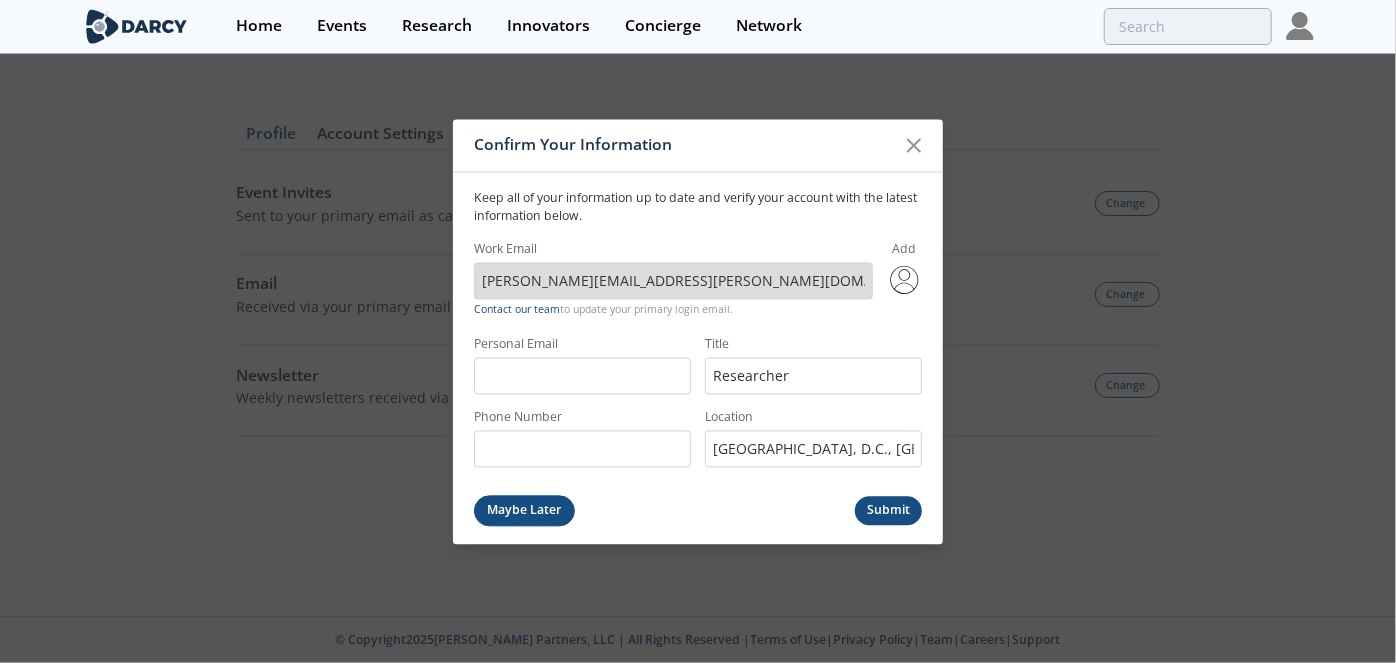 click on "Maybe Later" at bounding box center [524, 511] 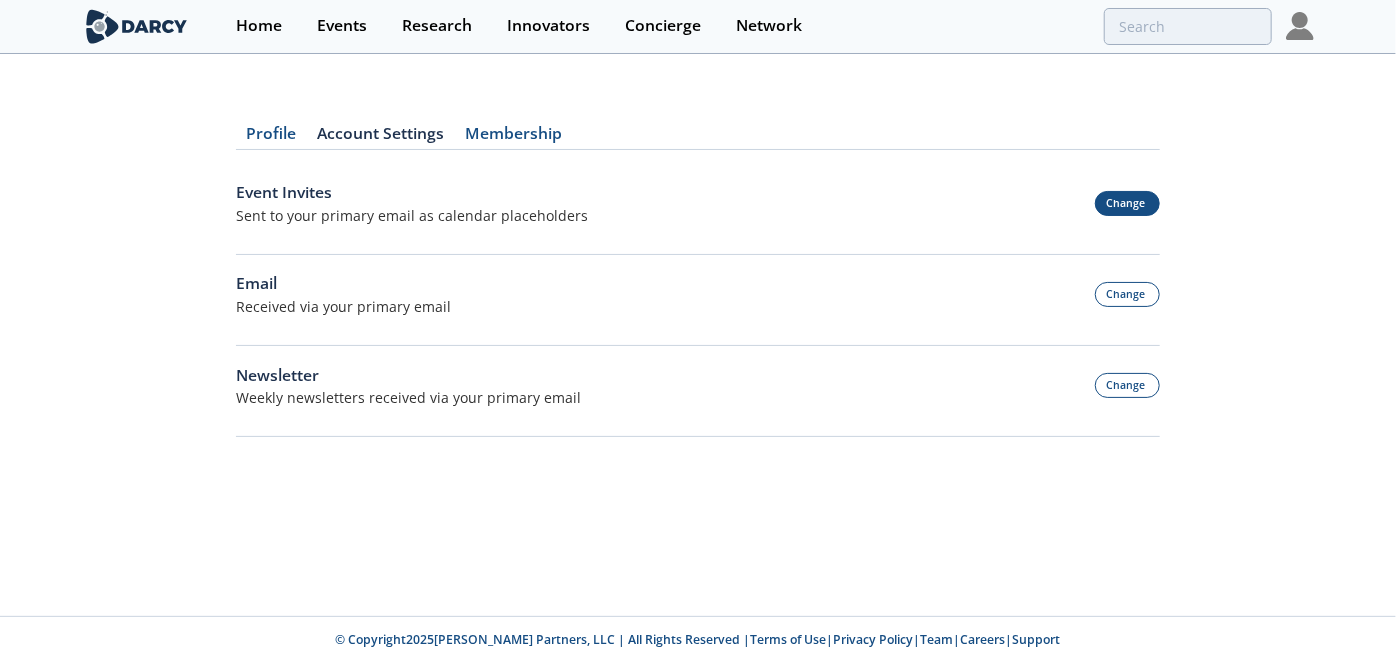 click on "Change" at bounding box center (1128, 203) 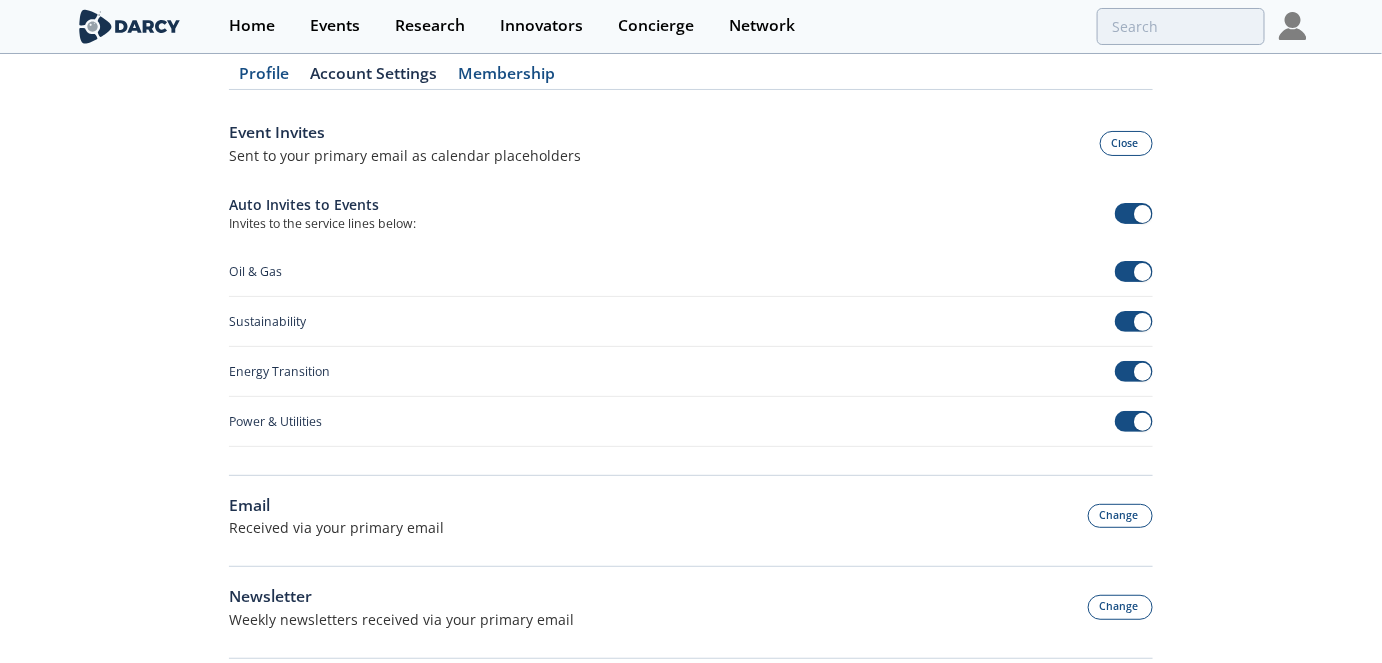 scroll, scrollTop: 90, scrollLeft: 0, axis: vertical 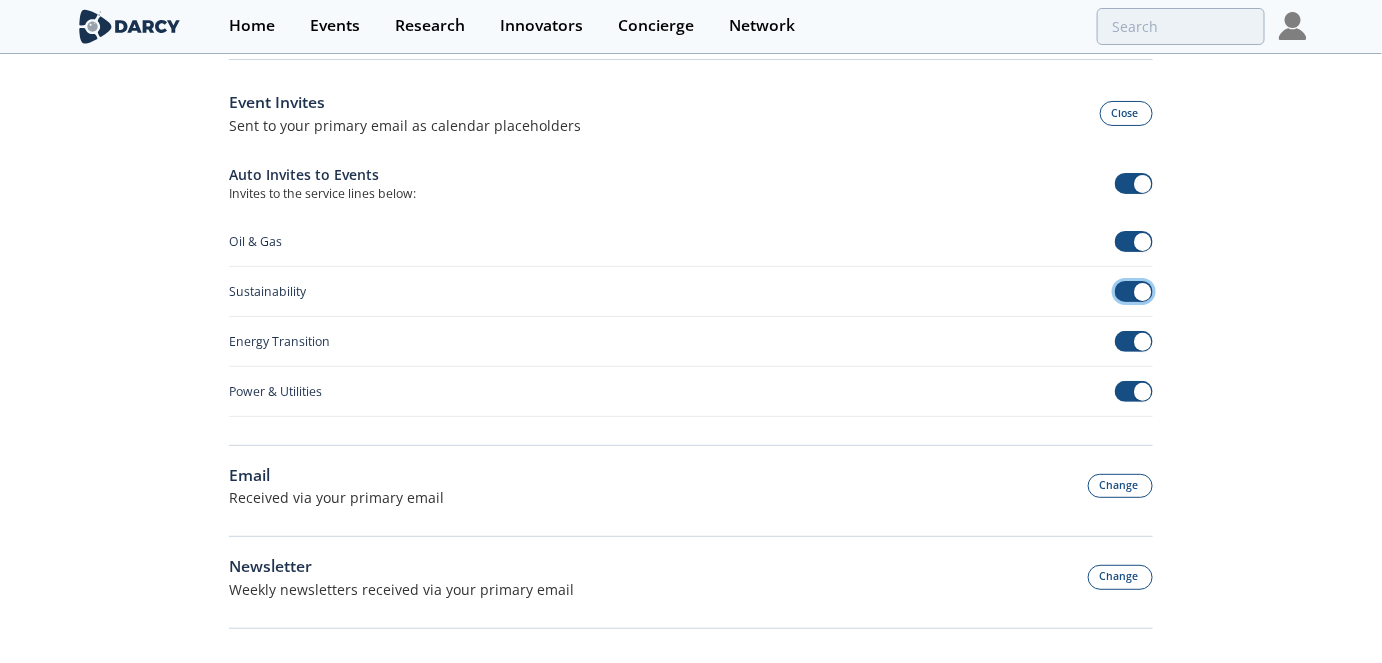 click at bounding box center (1134, 291) 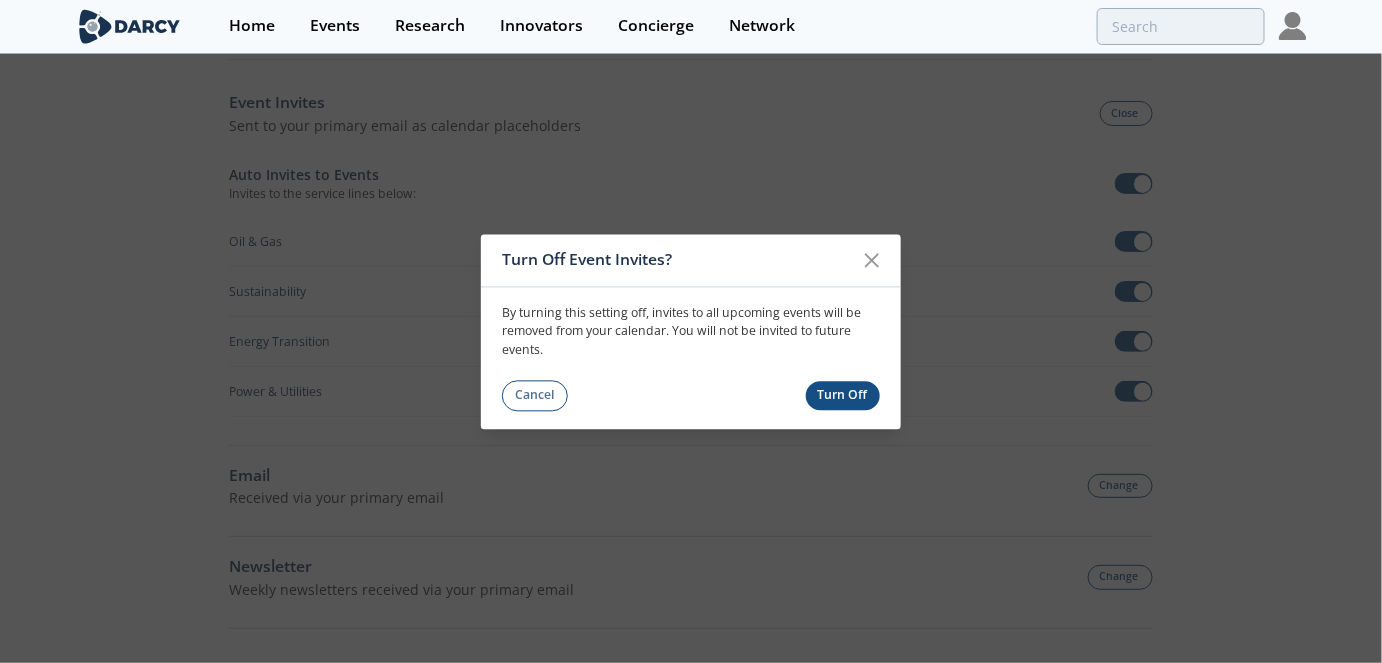 click on "Turn Off" at bounding box center (843, 396) 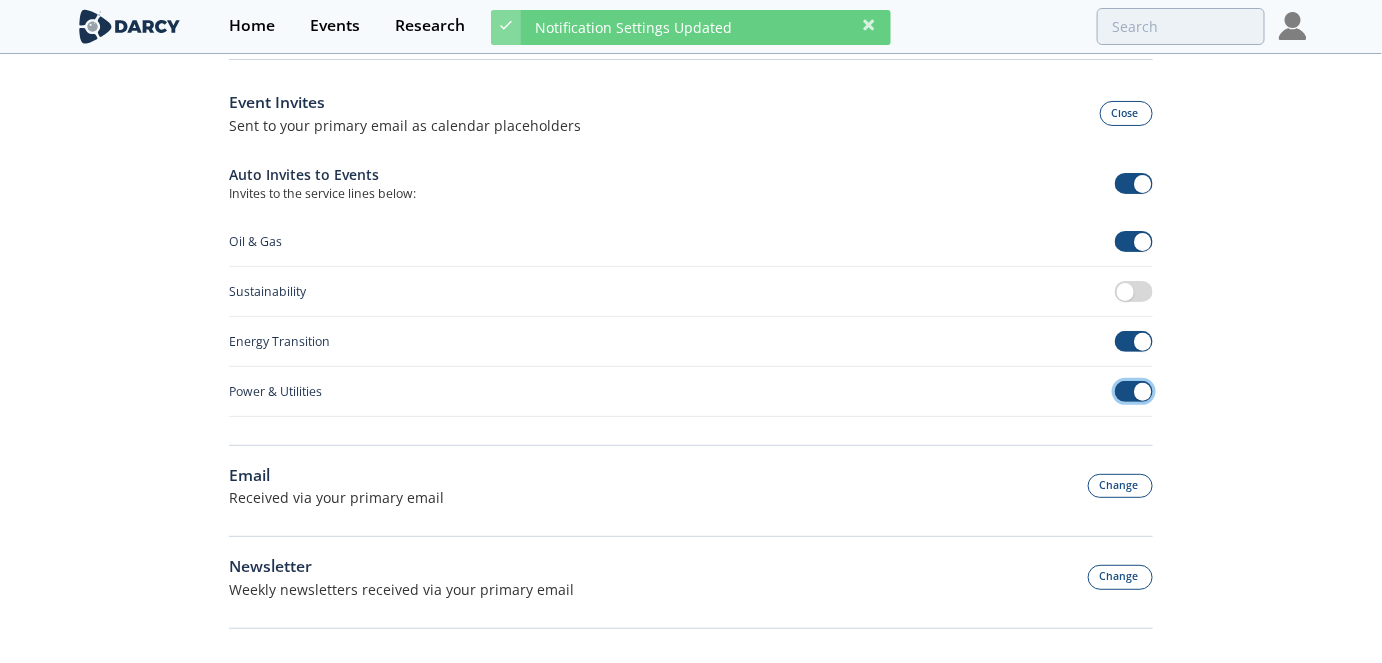 click at bounding box center [1134, 391] 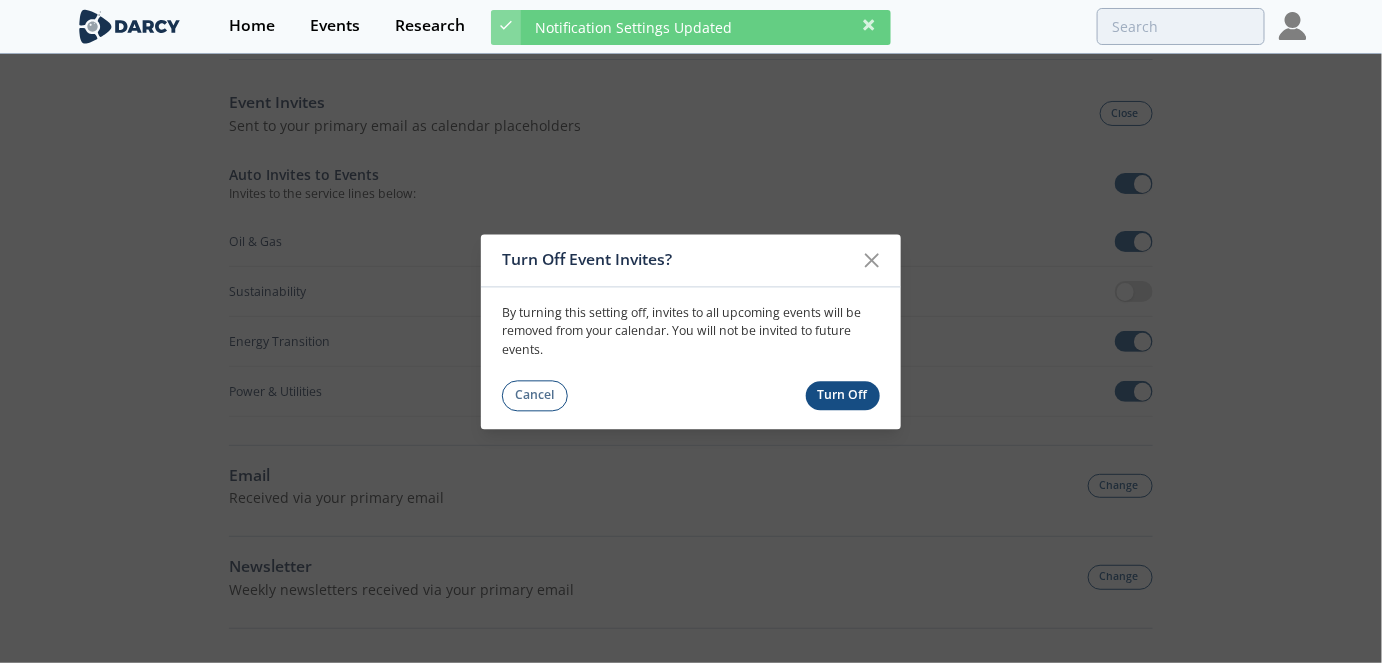 click on "Turn Off" at bounding box center [843, 396] 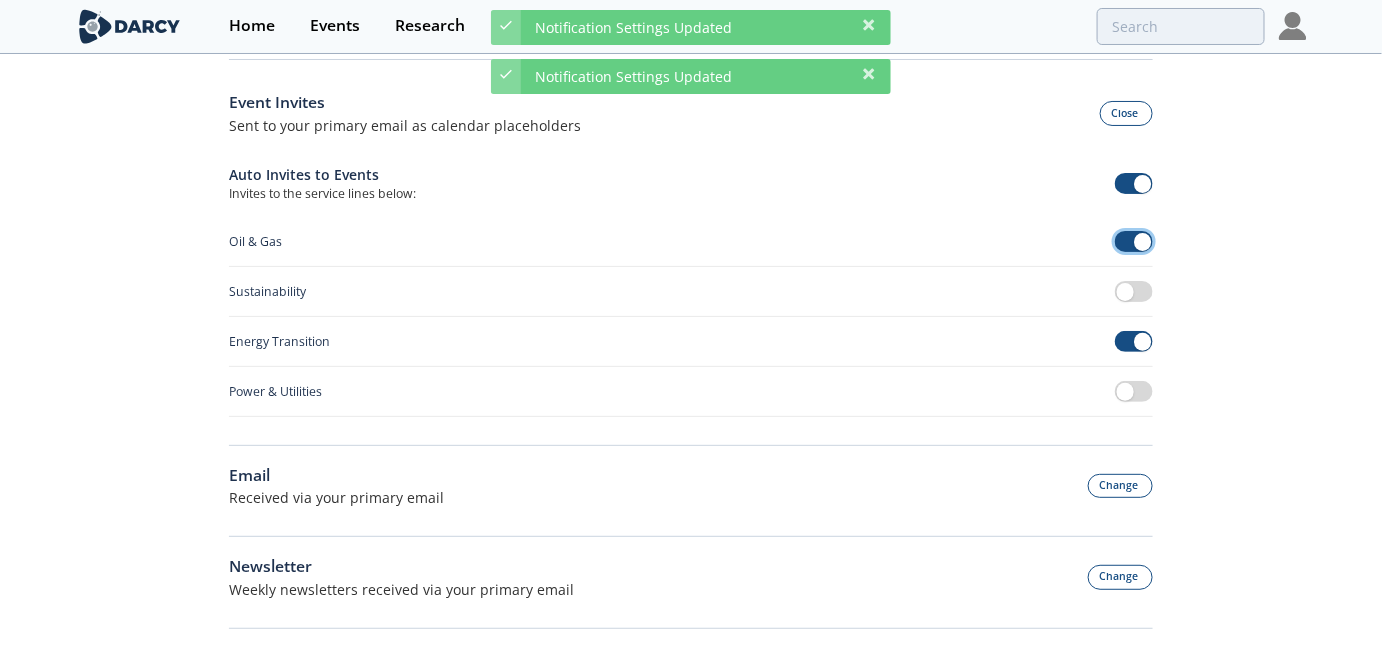 click at bounding box center [1134, 241] 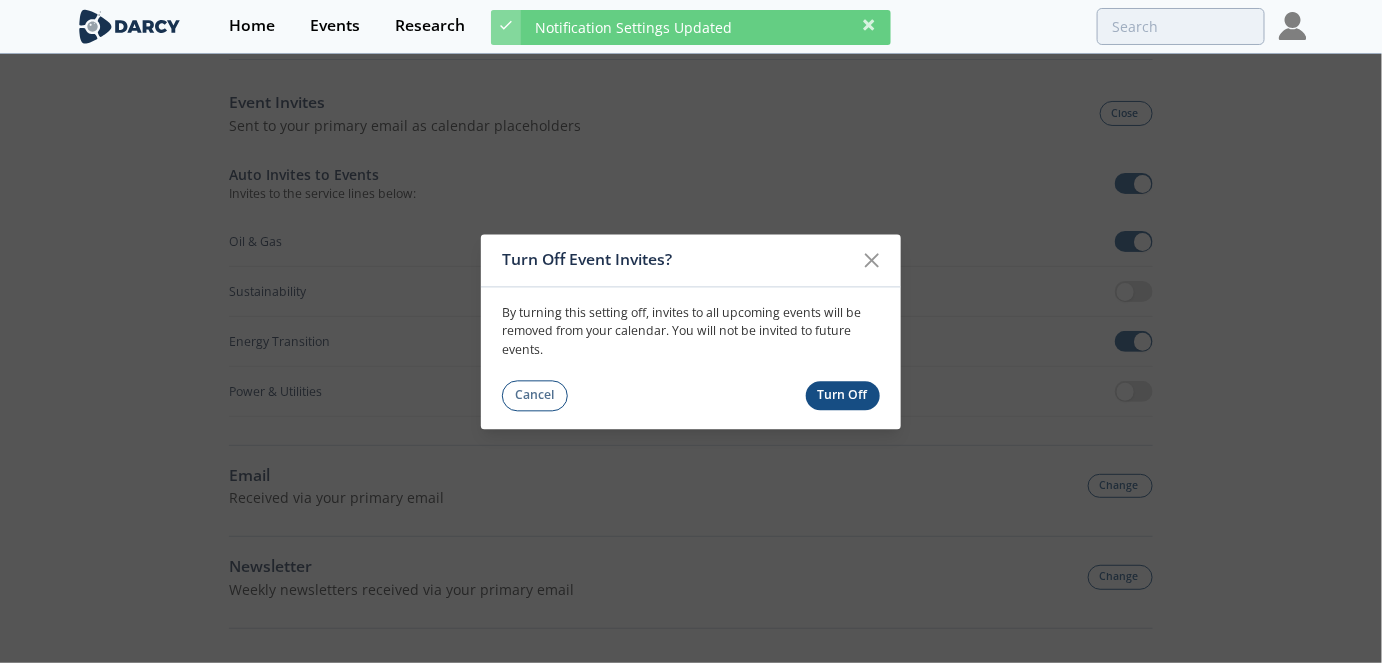 click on "Turn Off" at bounding box center (843, 396) 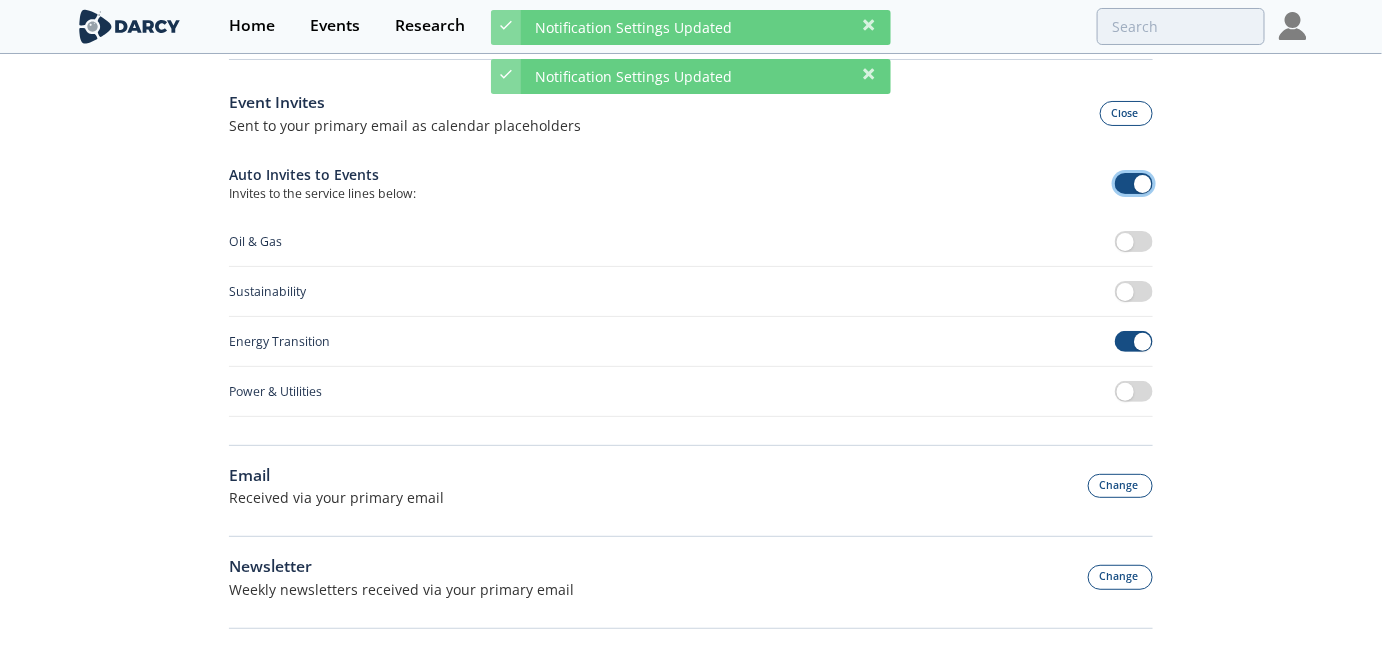 click at bounding box center [1134, 183] 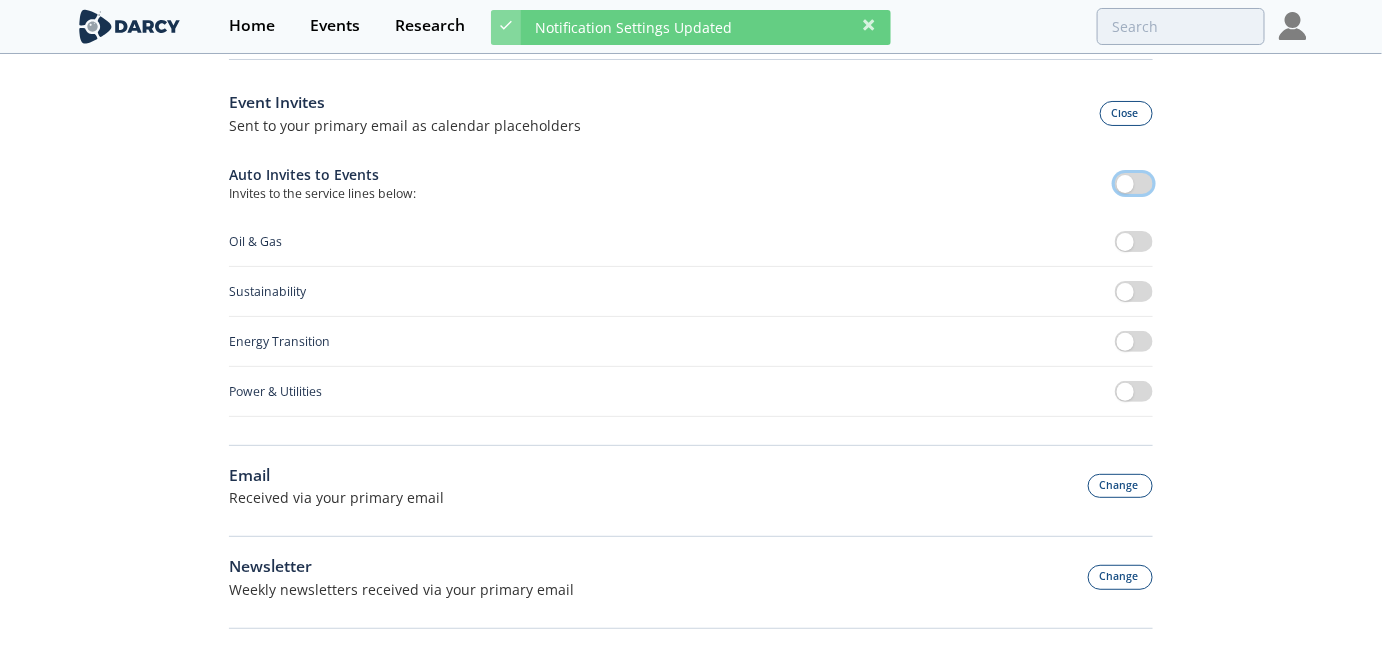 click at bounding box center (1134, 183) 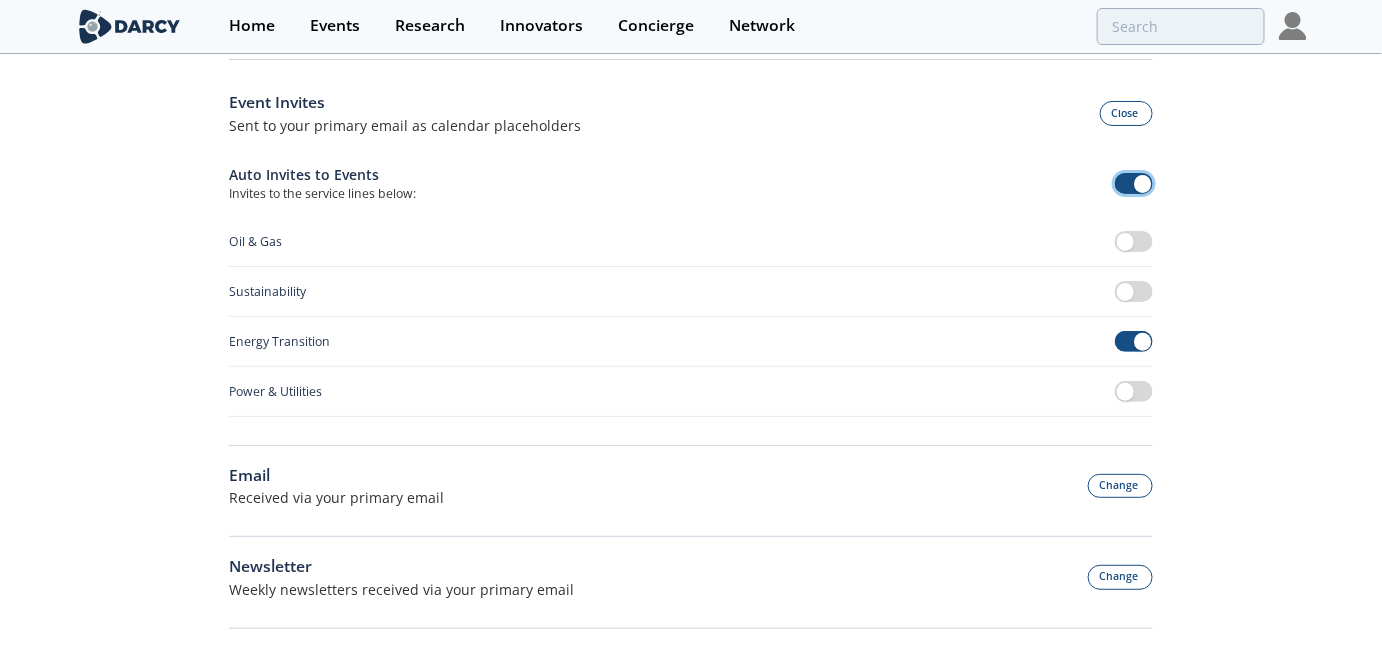 scroll, scrollTop: 145, scrollLeft: 0, axis: vertical 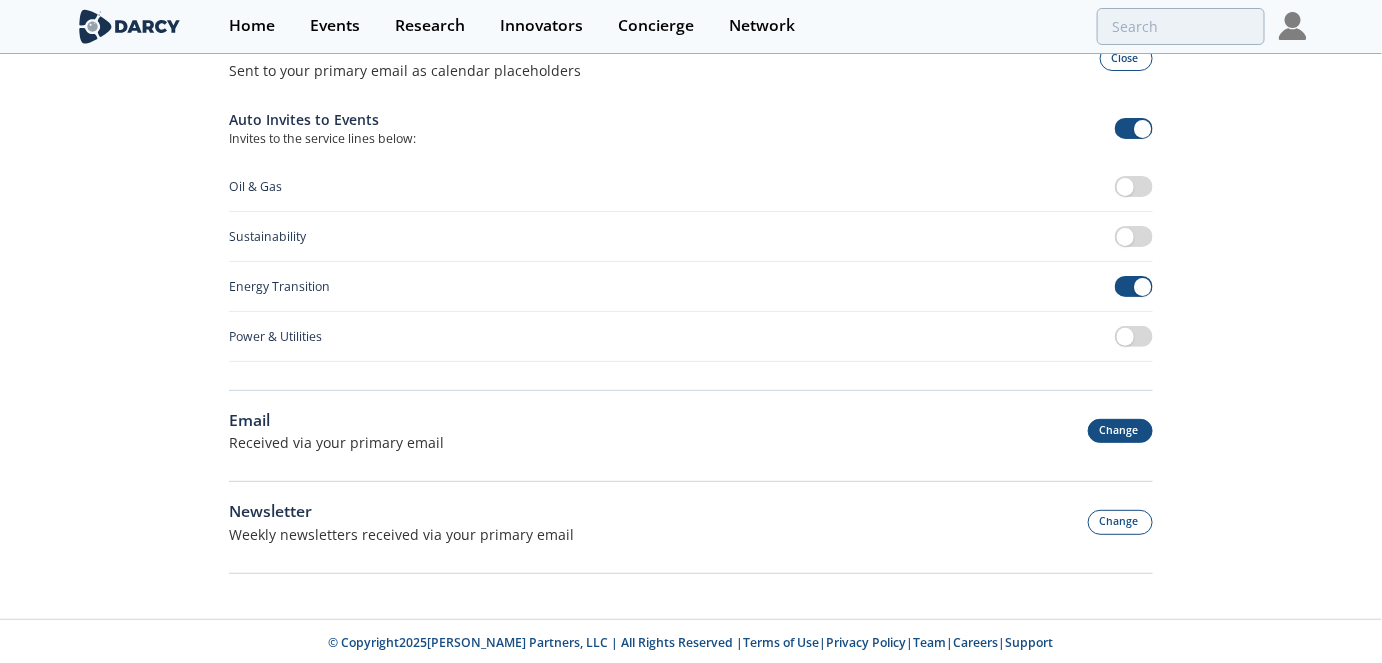 click on "Change" at bounding box center (1121, 431) 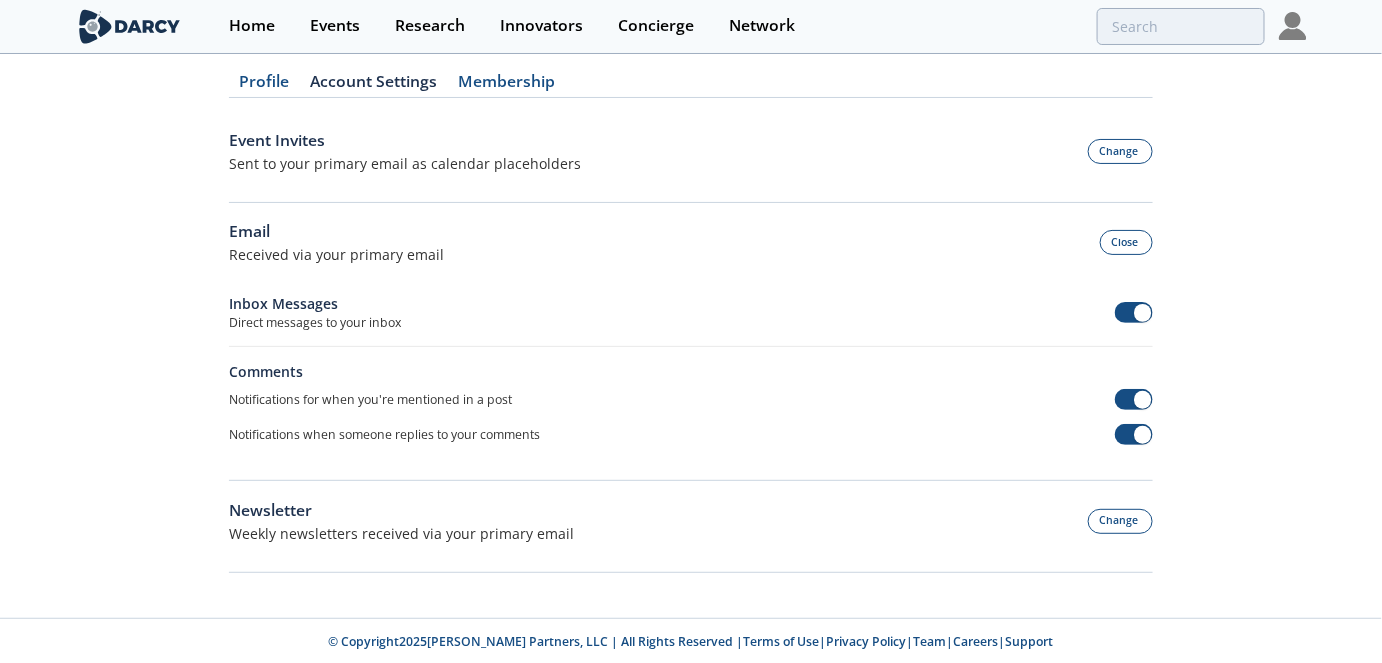 click on "Notifications for when you're mentioned in a post" at bounding box center [691, 399] 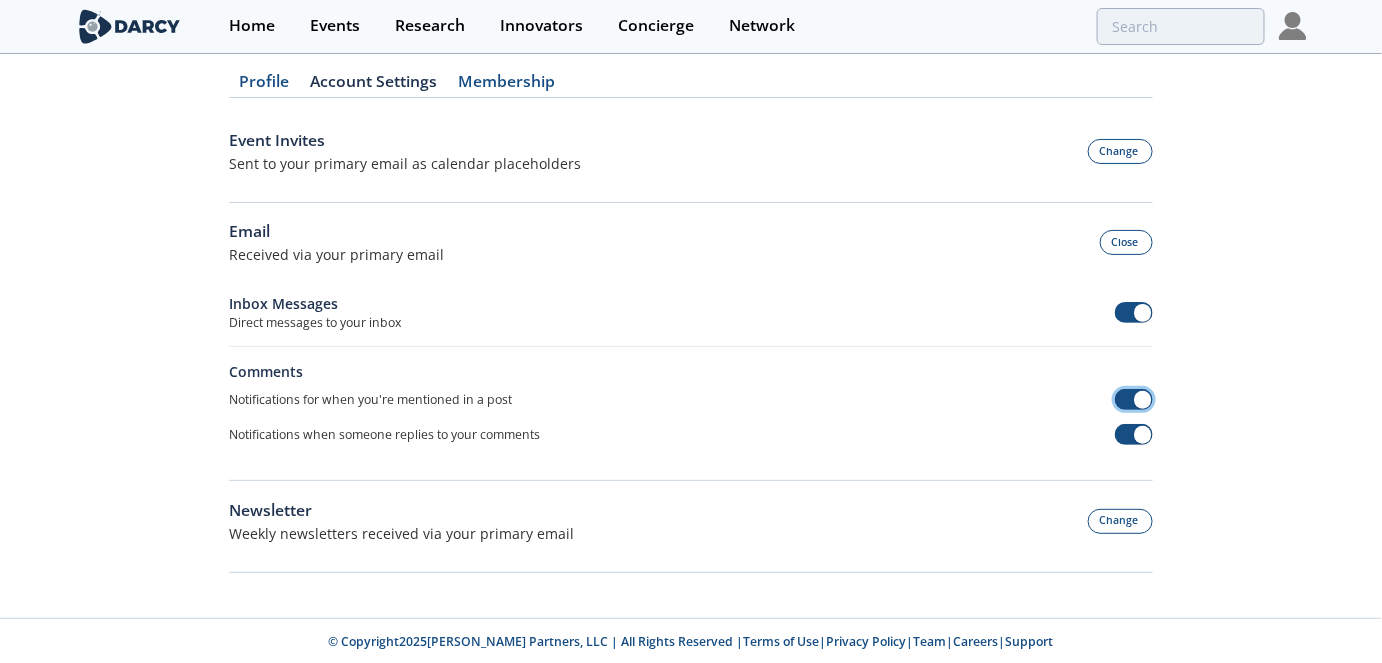 click at bounding box center [1134, 399] 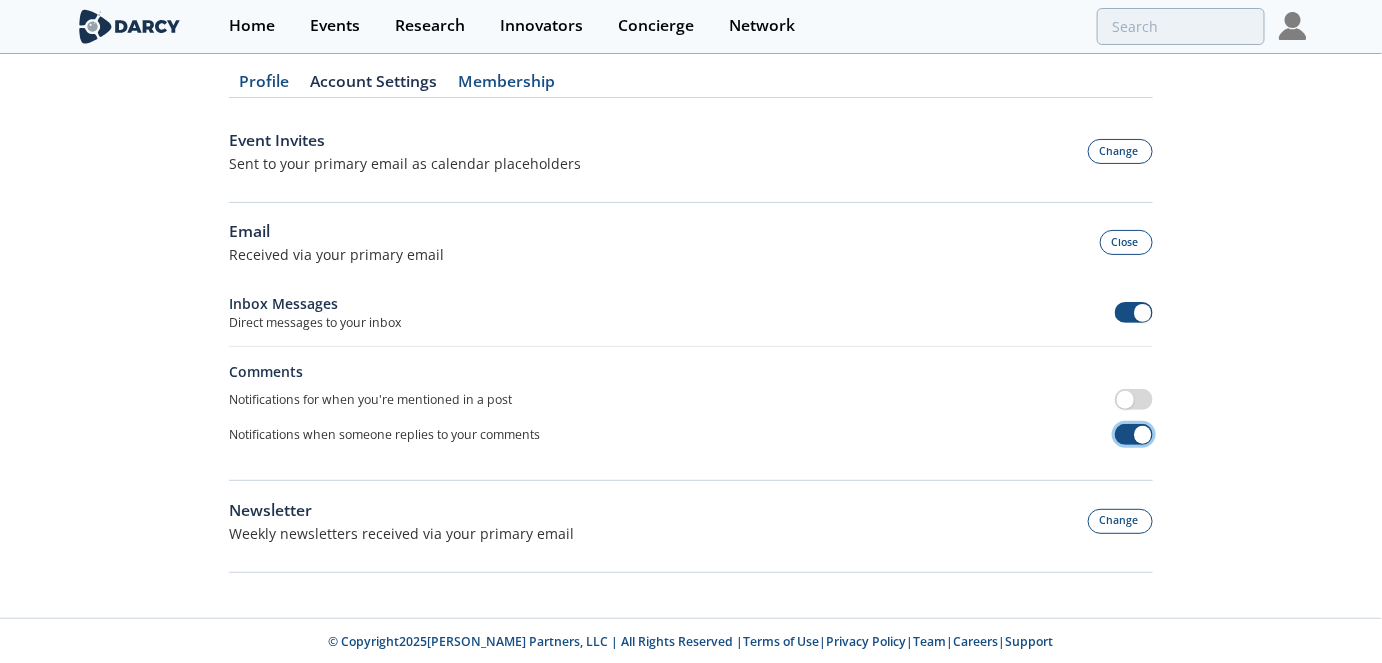 click at bounding box center [1134, 434] 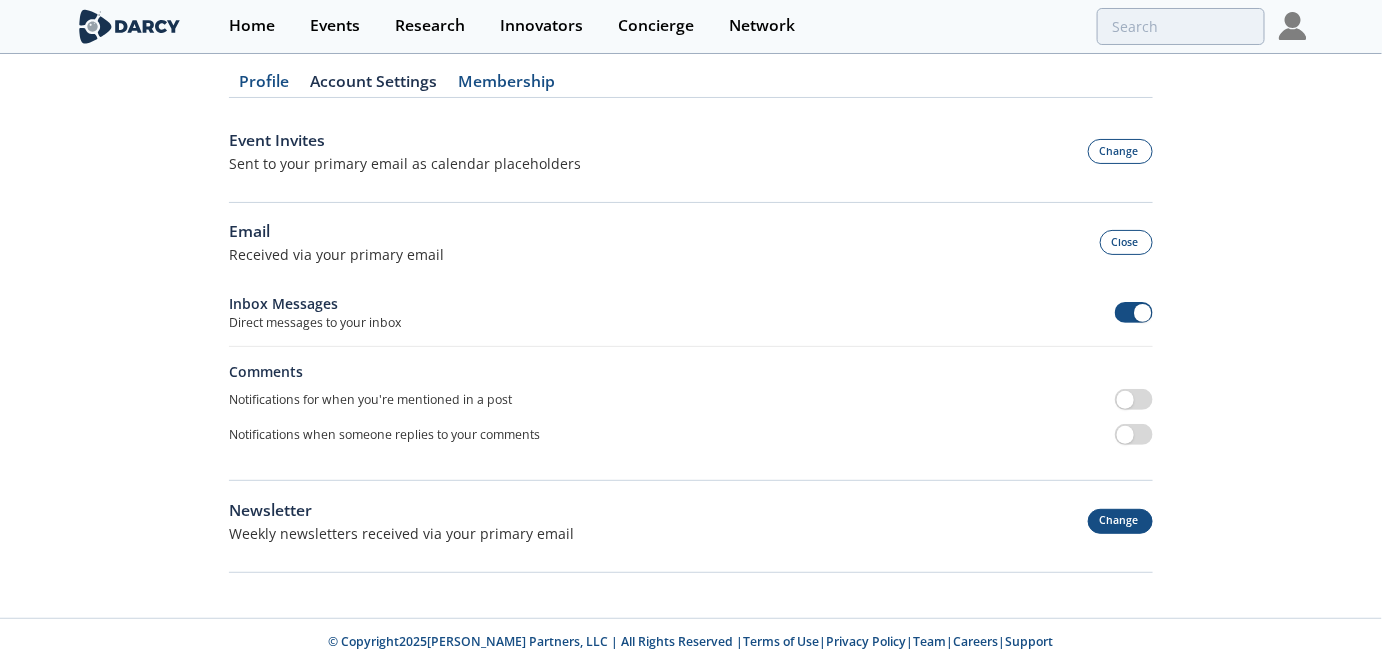 click on "Change" at bounding box center [1121, 521] 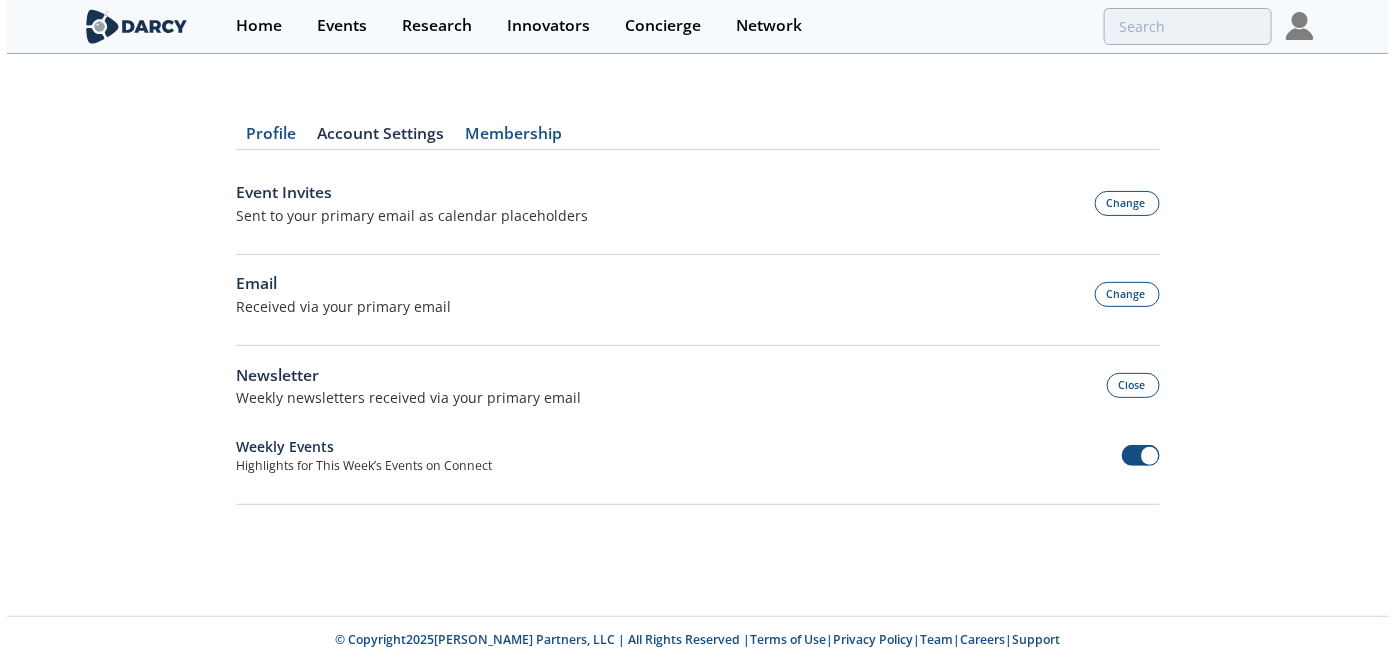 scroll, scrollTop: 0, scrollLeft: 0, axis: both 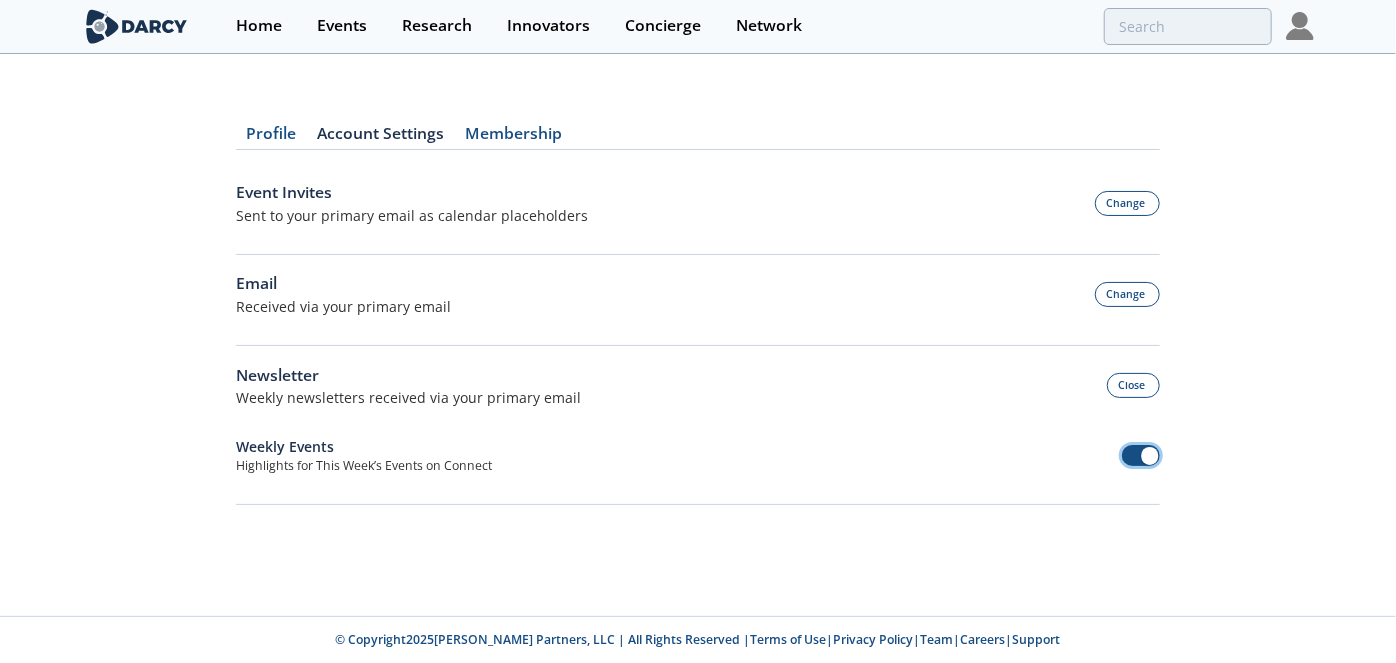 click at bounding box center (1141, 455) 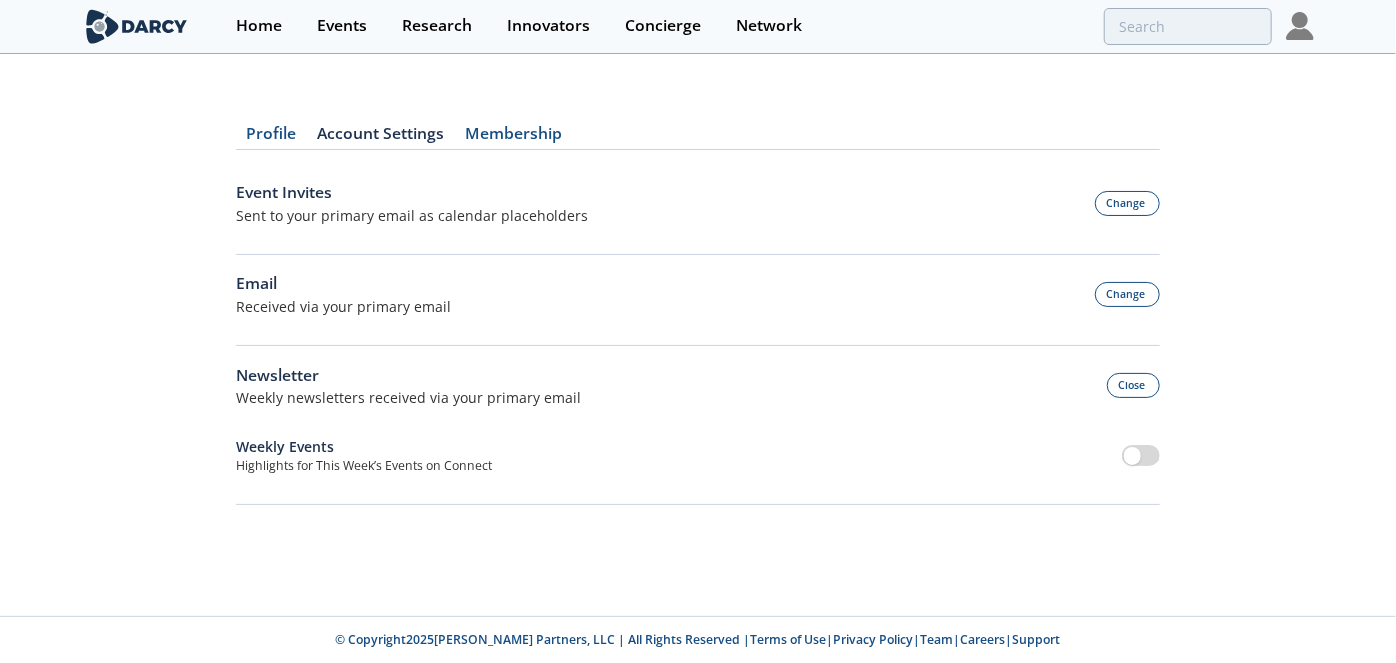 click on "Profile
Account Settings
Membership
Event Invites
Sent to your primary email as calendar placeholders
Change
Email
Received via your primary email
Change
Newsletter
Weekly newsletters received via your primary email
Close
Weekly Events
Highlights for This Week’s Events on Connect" 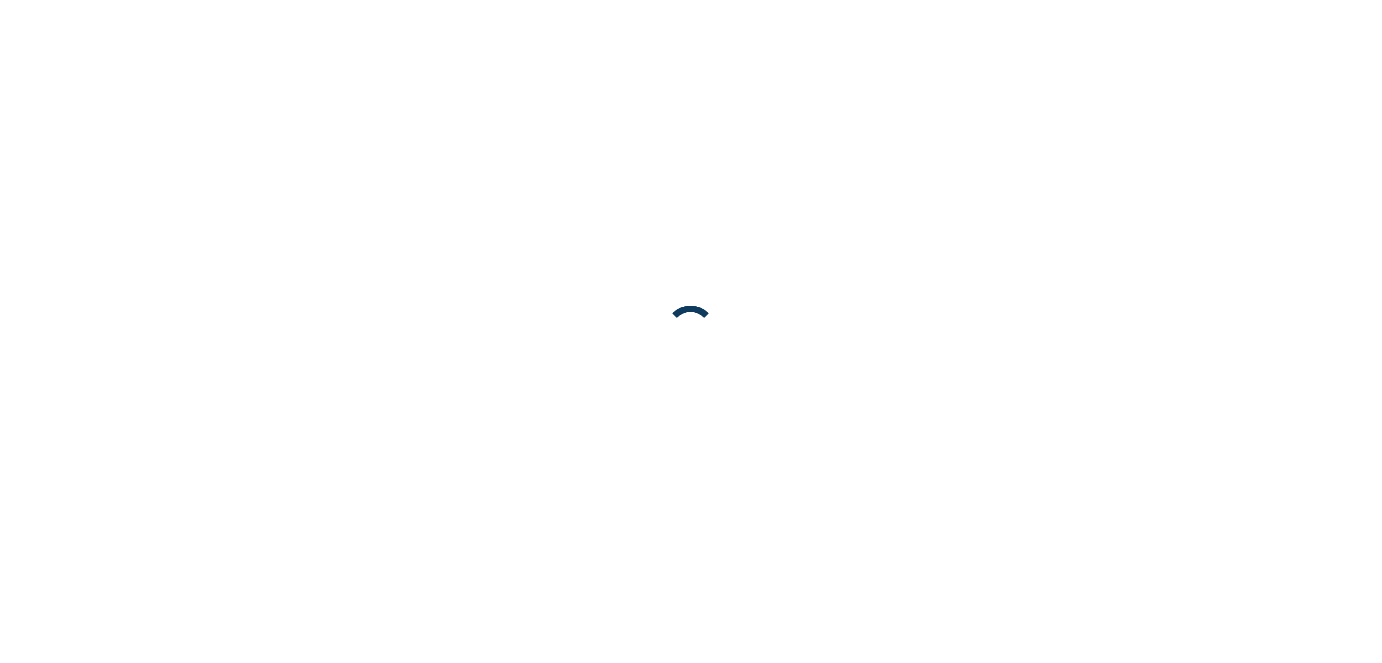 scroll, scrollTop: 0, scrollLeft: 0, axis: both 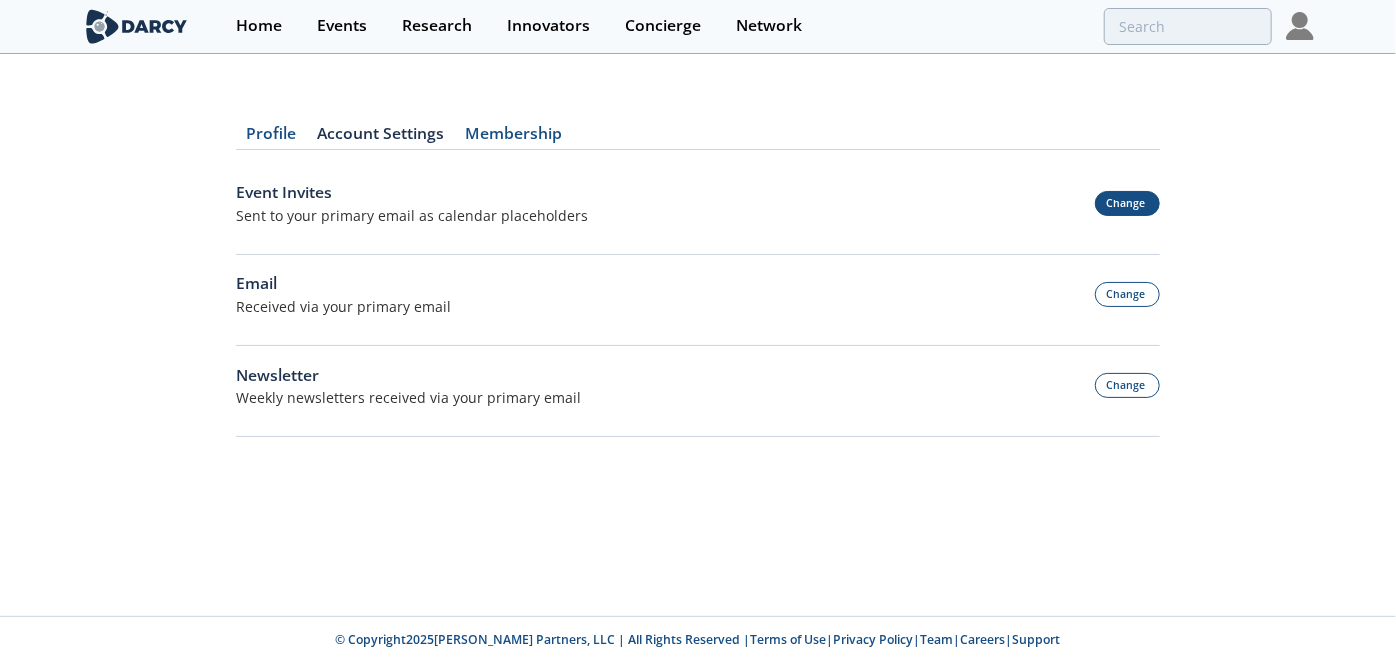 click on "Change" at bounding box center (1128, 203) 